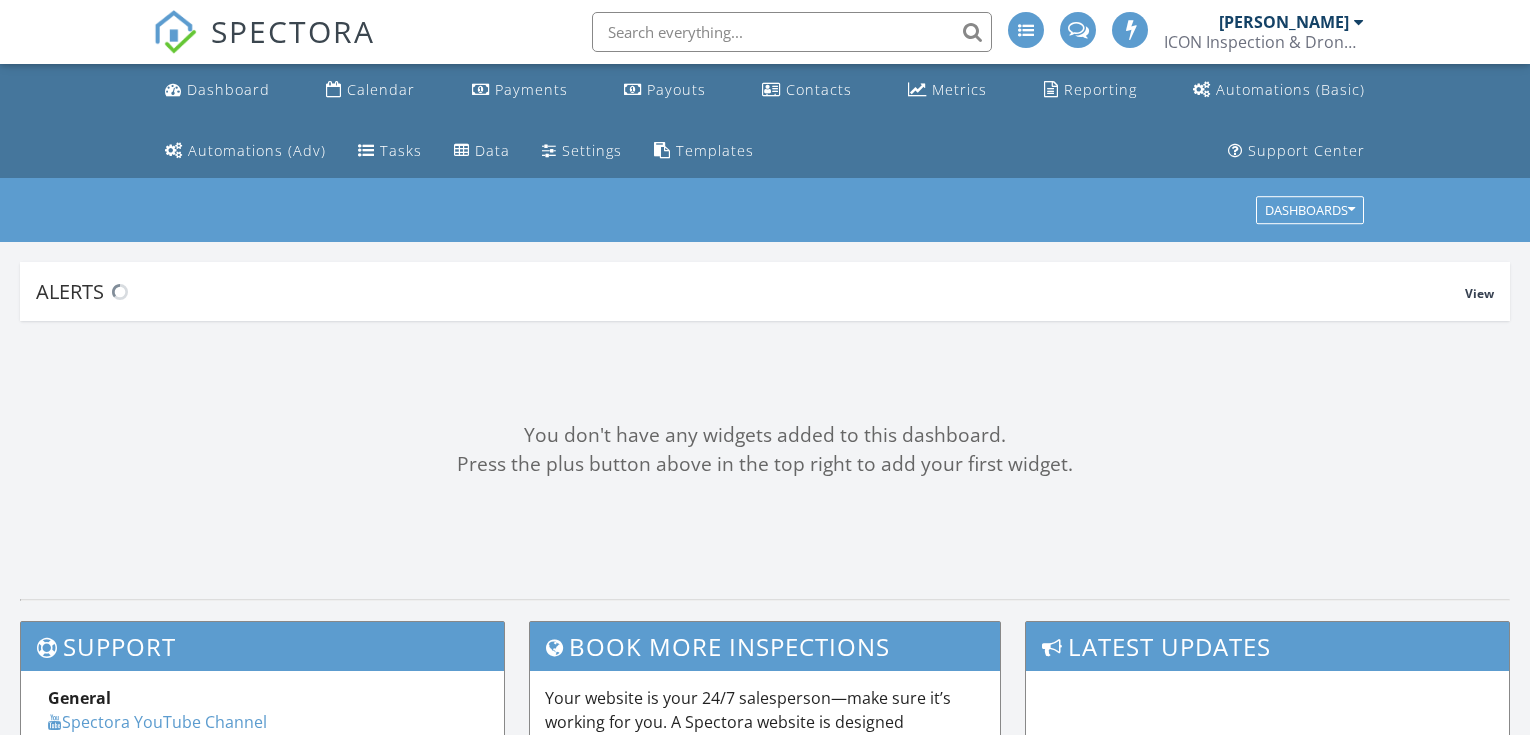 scroll, scrollTop: 0, scrollLeft: 0, axis: both 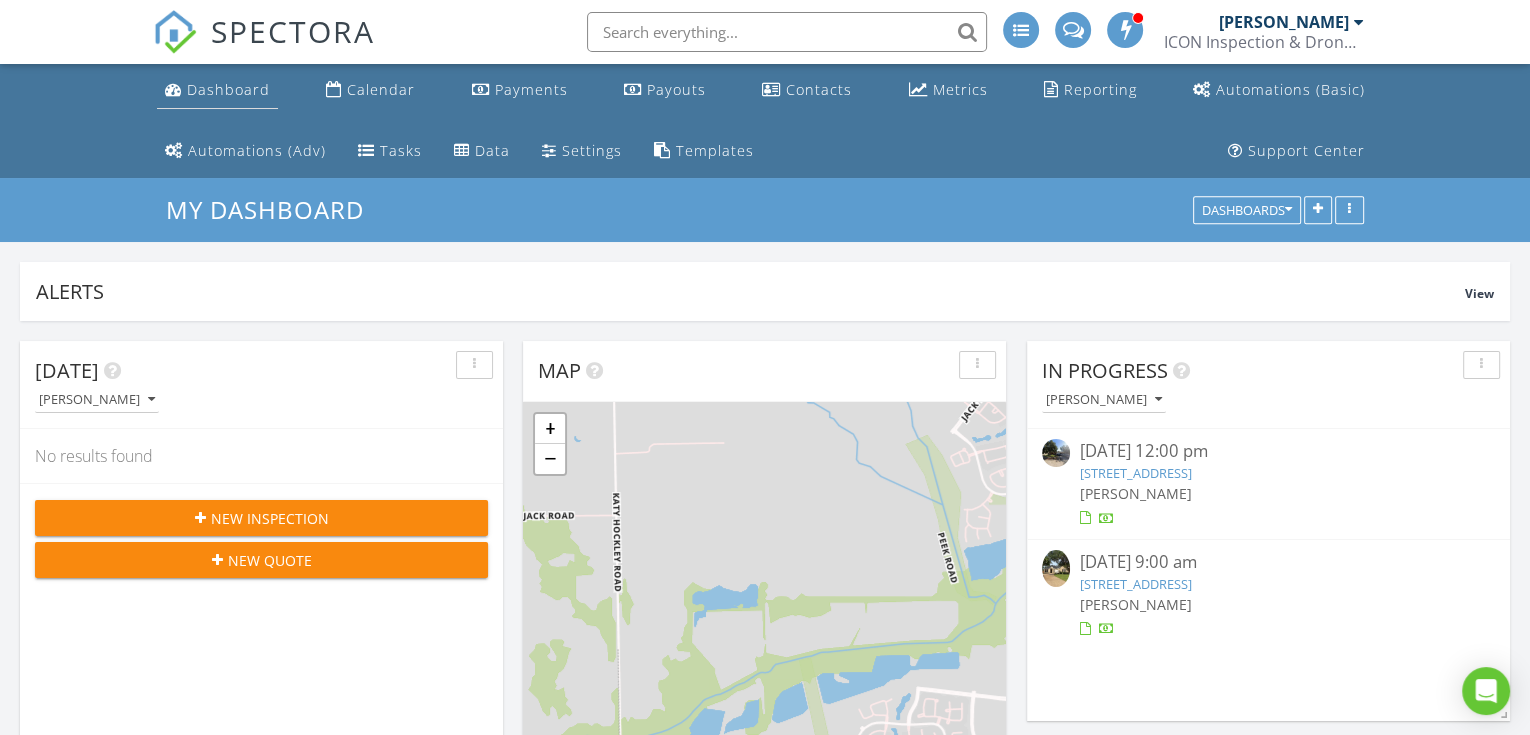 click on "Dashboard" at bounding box center [228, 89] 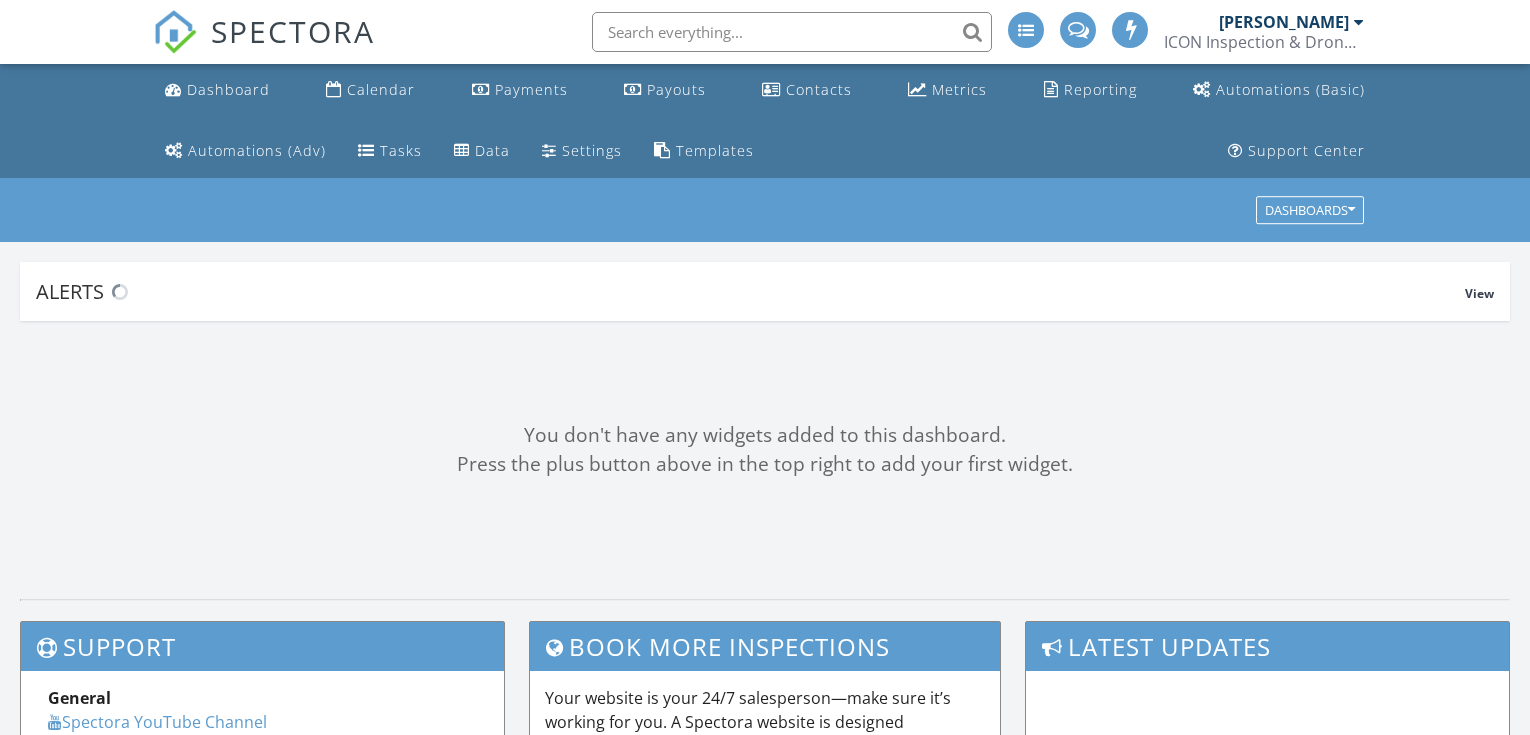 scroll, scrollTop: 0, scrollLeft: 0, axis: both 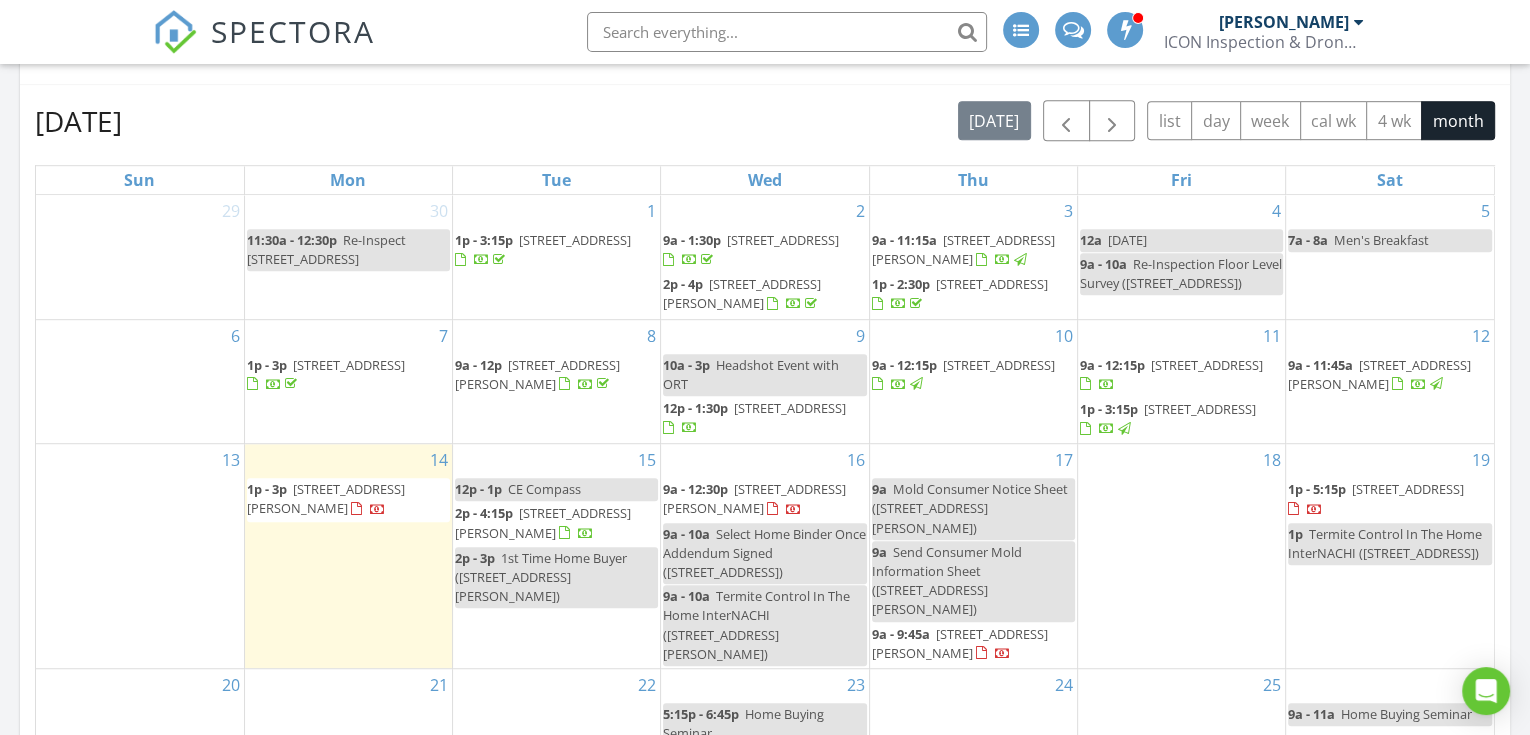click on "Send Consumer Mold Information Sheet (1610 Knox St B B, Houston)" at bounding box center (947, 581) 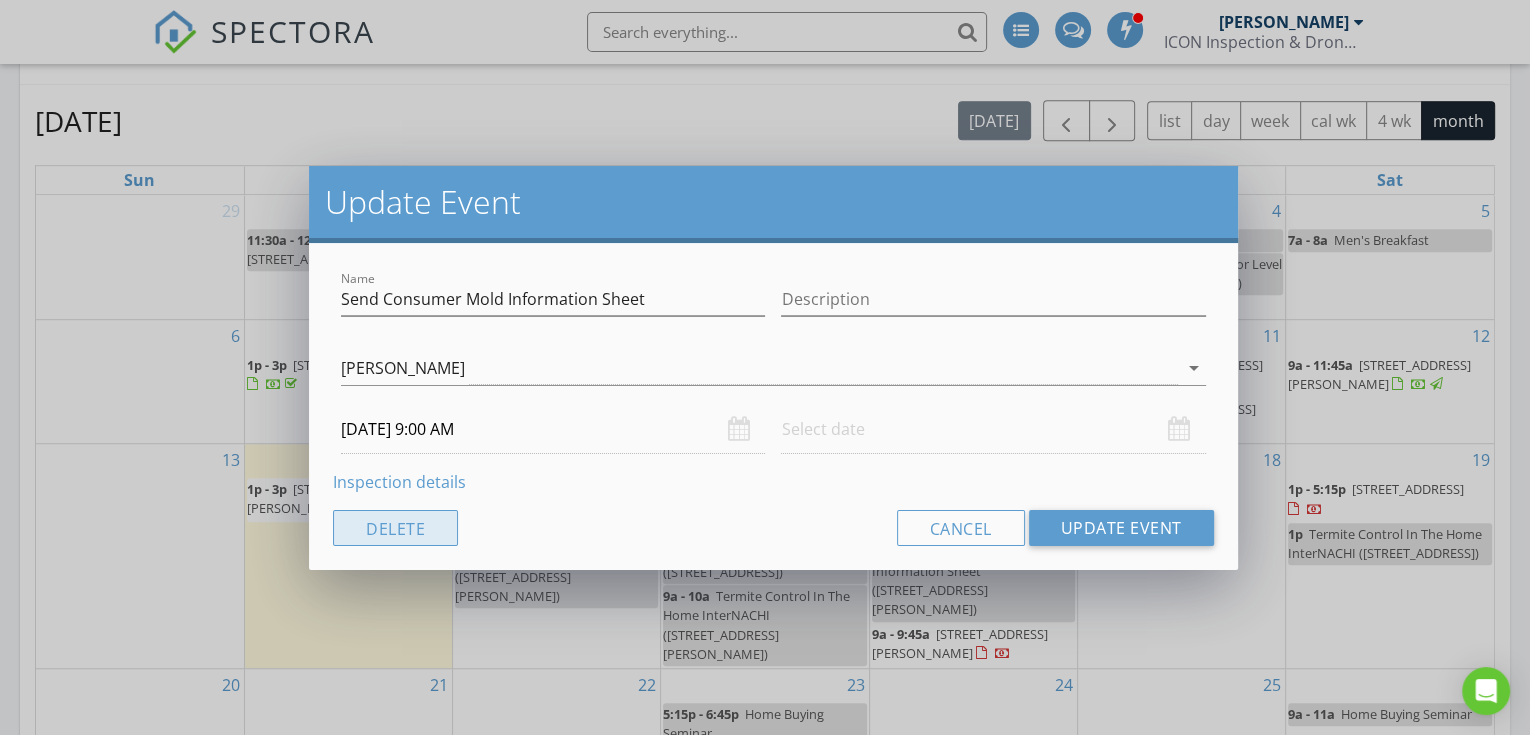 click on "Delete" at bounding box center [395, 528] 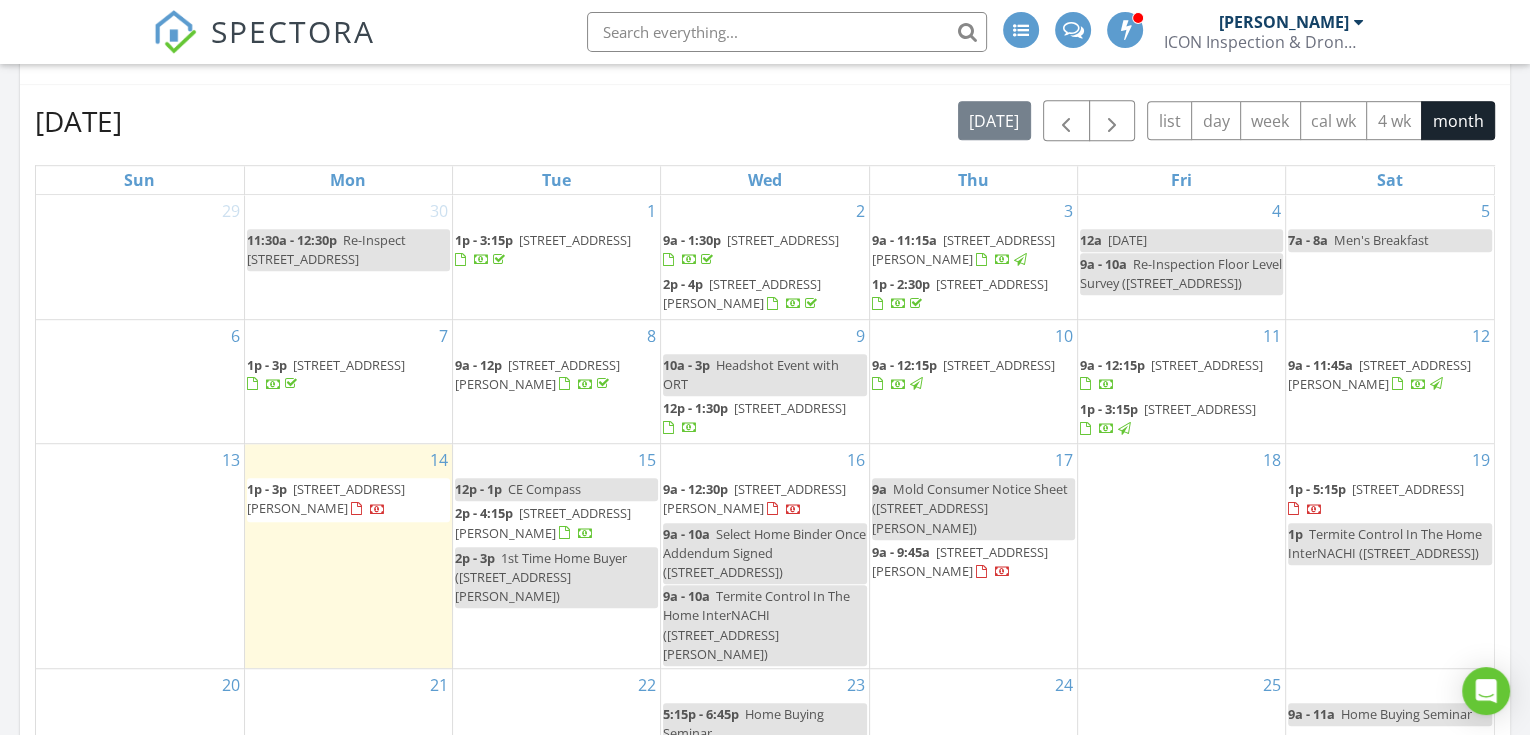 drag, startPoint x: 1045, startPoint y: 570, endPoint x: 1023, endPoint y: 531, distance: 44.777225 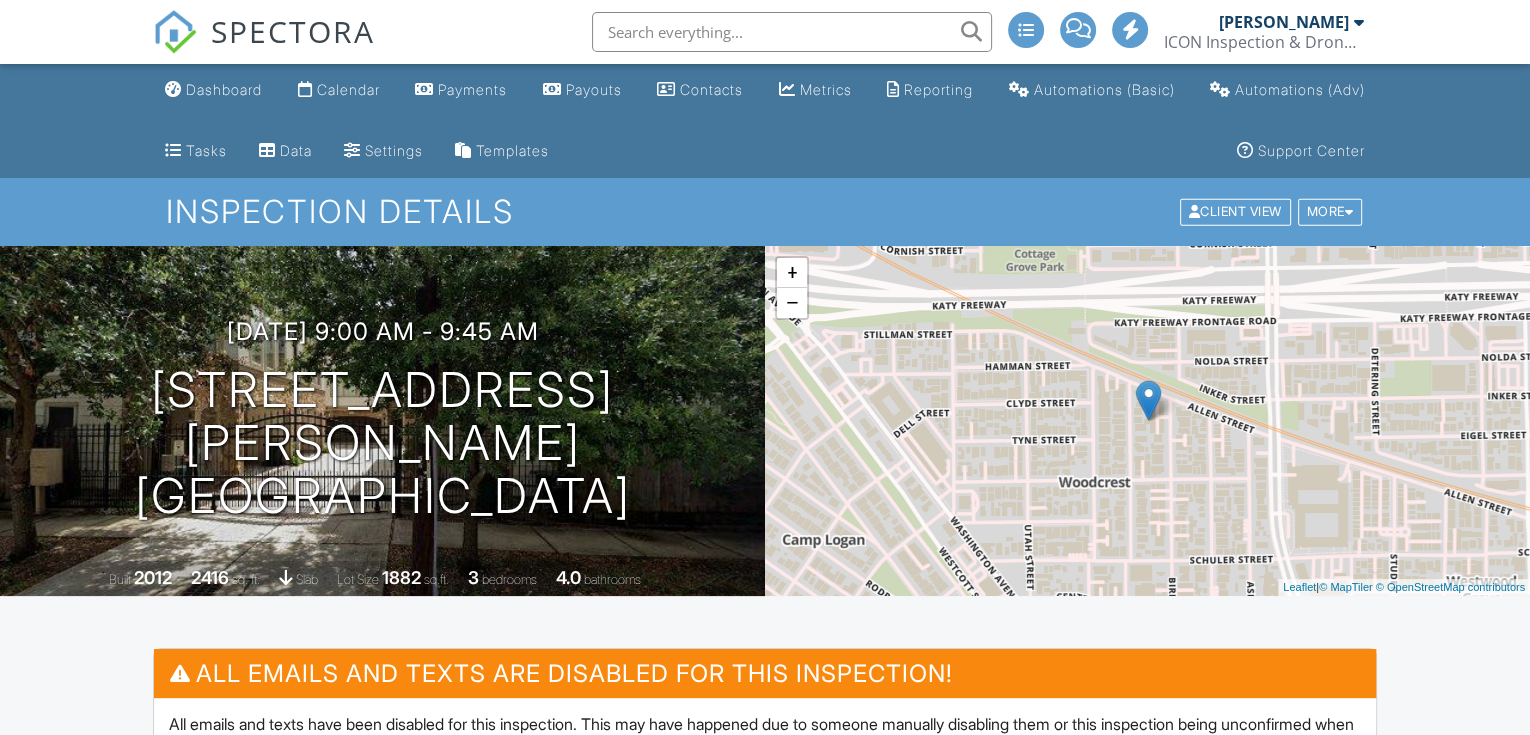 scroll, scrollTop: 888, scrollLeft: 0, axis: vertical 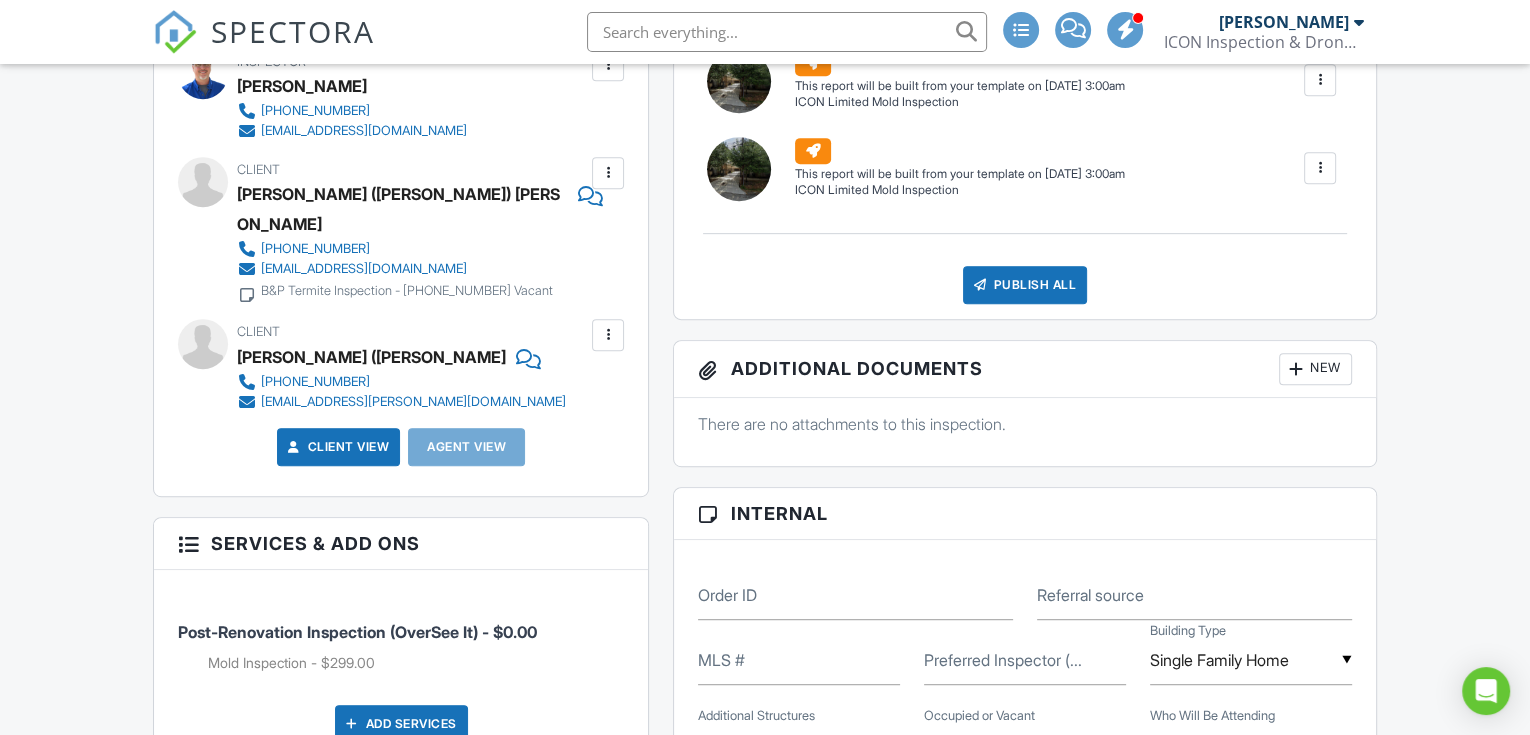 click on "New" at bounding box center (1315, 369) 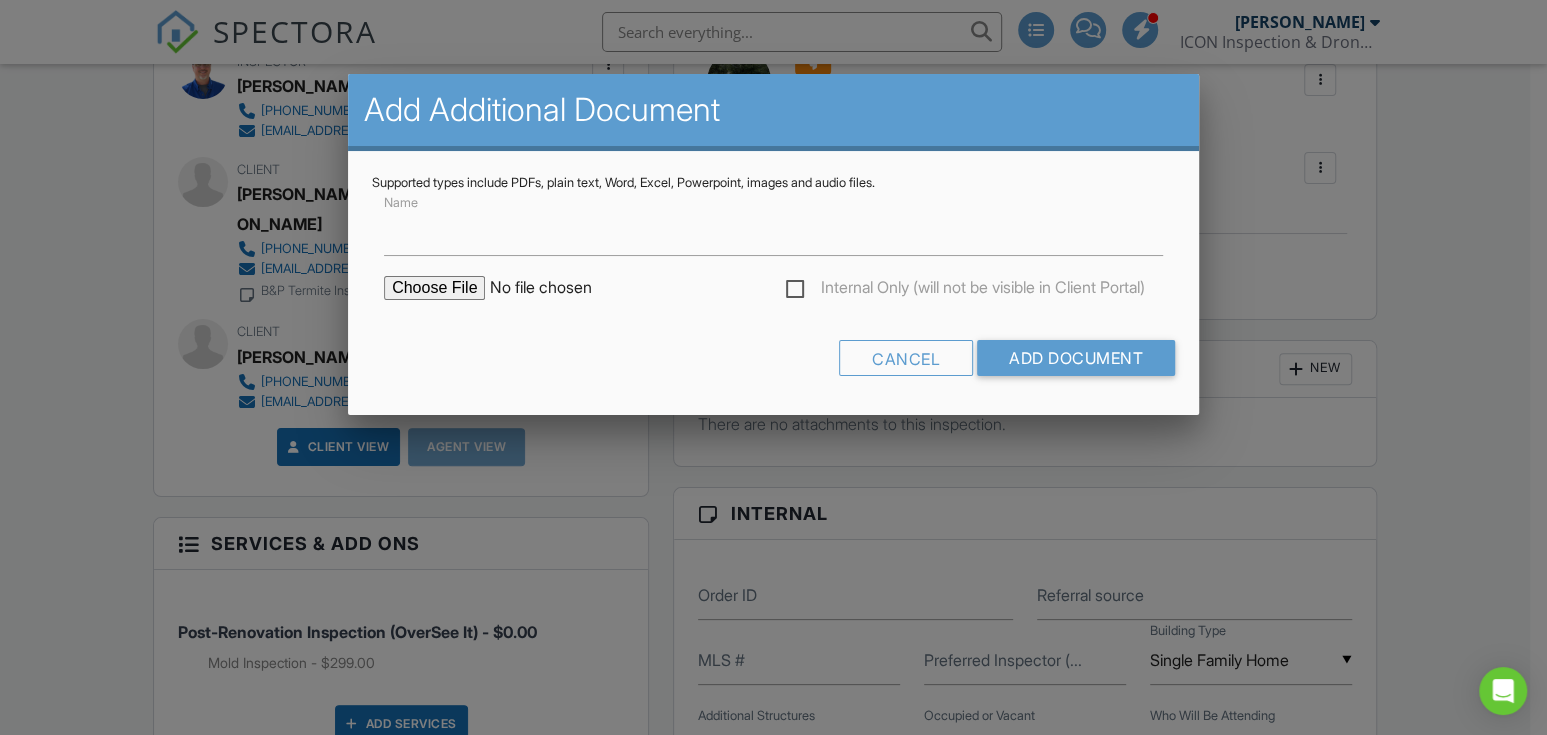 click at bounding box center [554, 288] 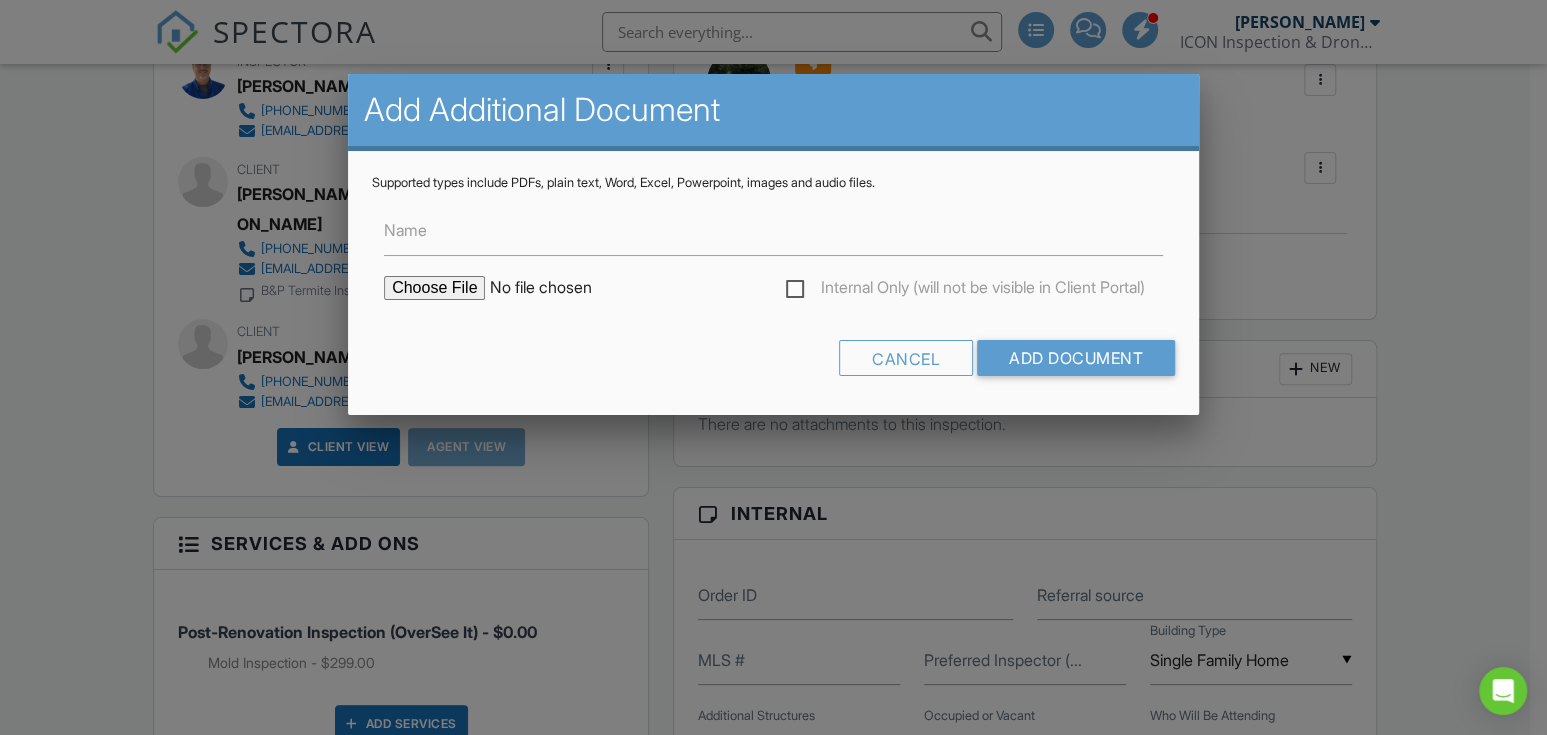 click at bounding box center (554, 288) 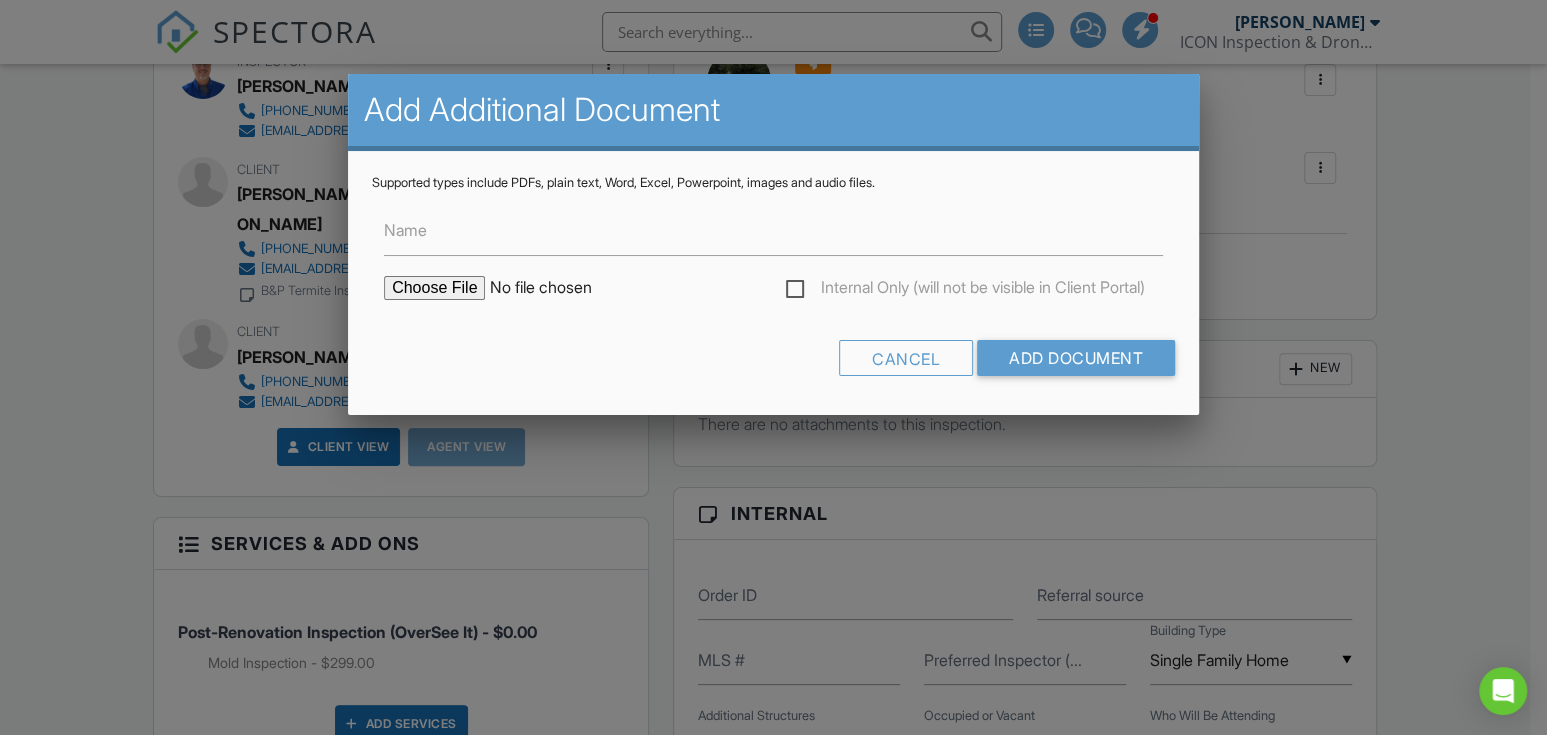 type on "C:\fakepath\2024 Consumer Mold Information Ssheet.pdf" 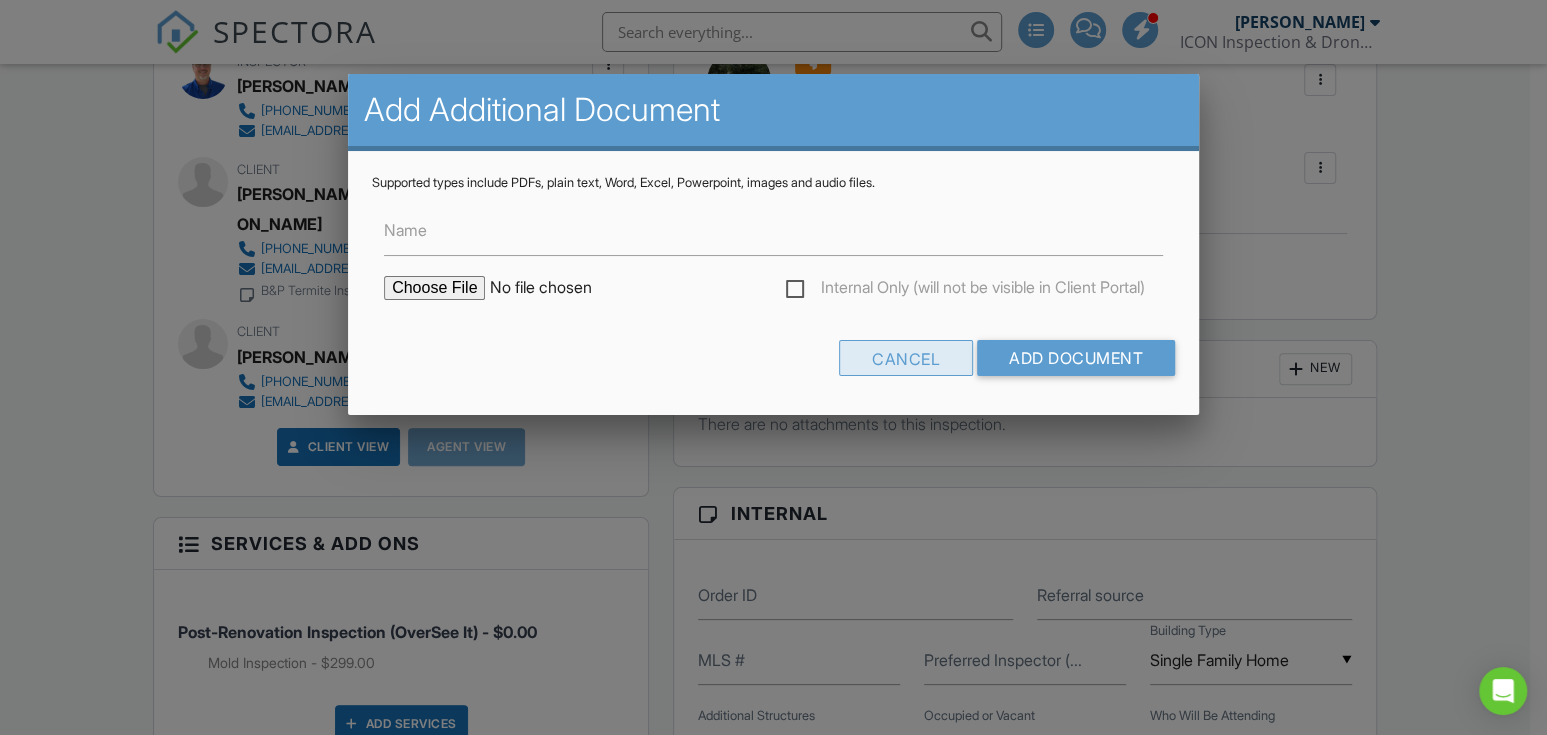 click on "Cancel" at bounding box center [906, 358] 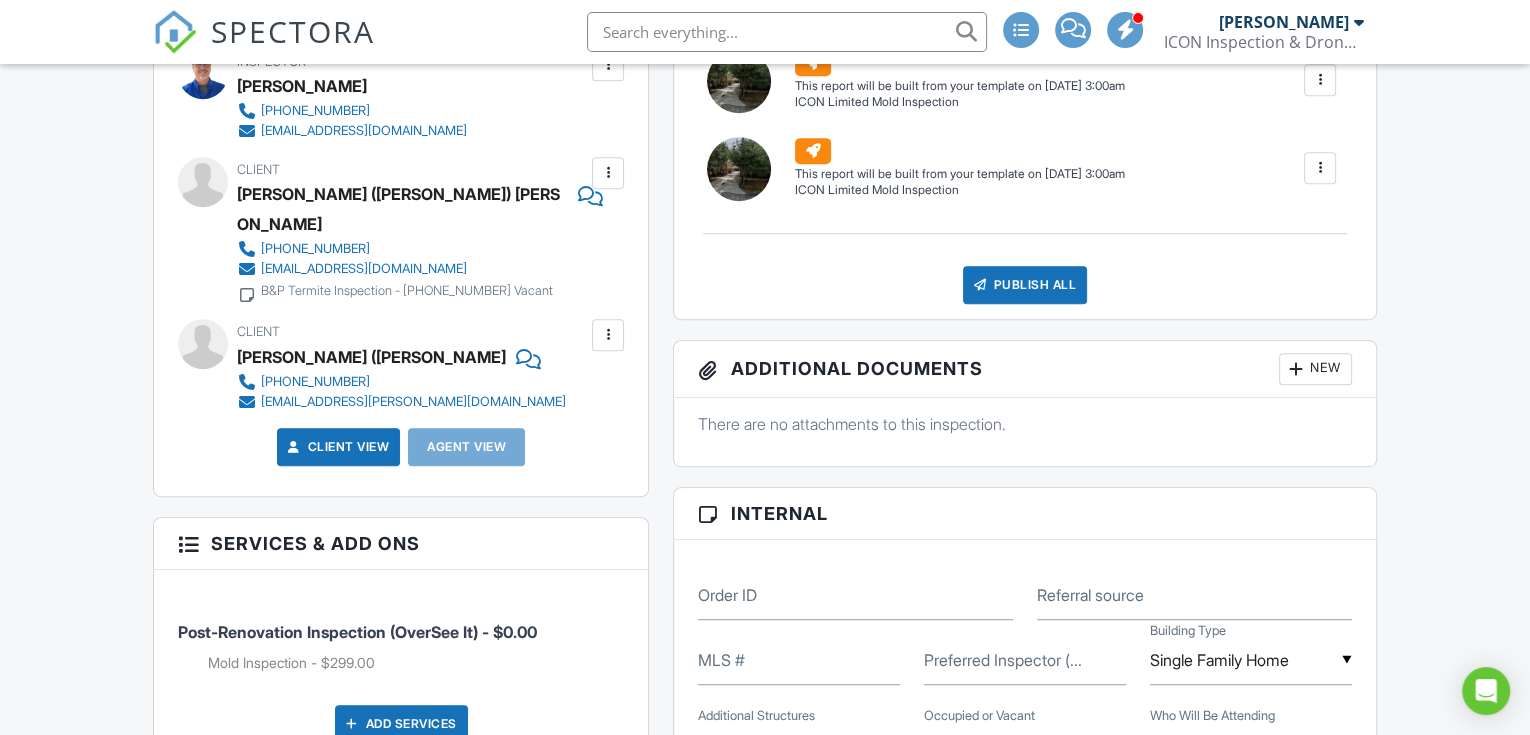 click on "New" at bounding box center (1315, 369) 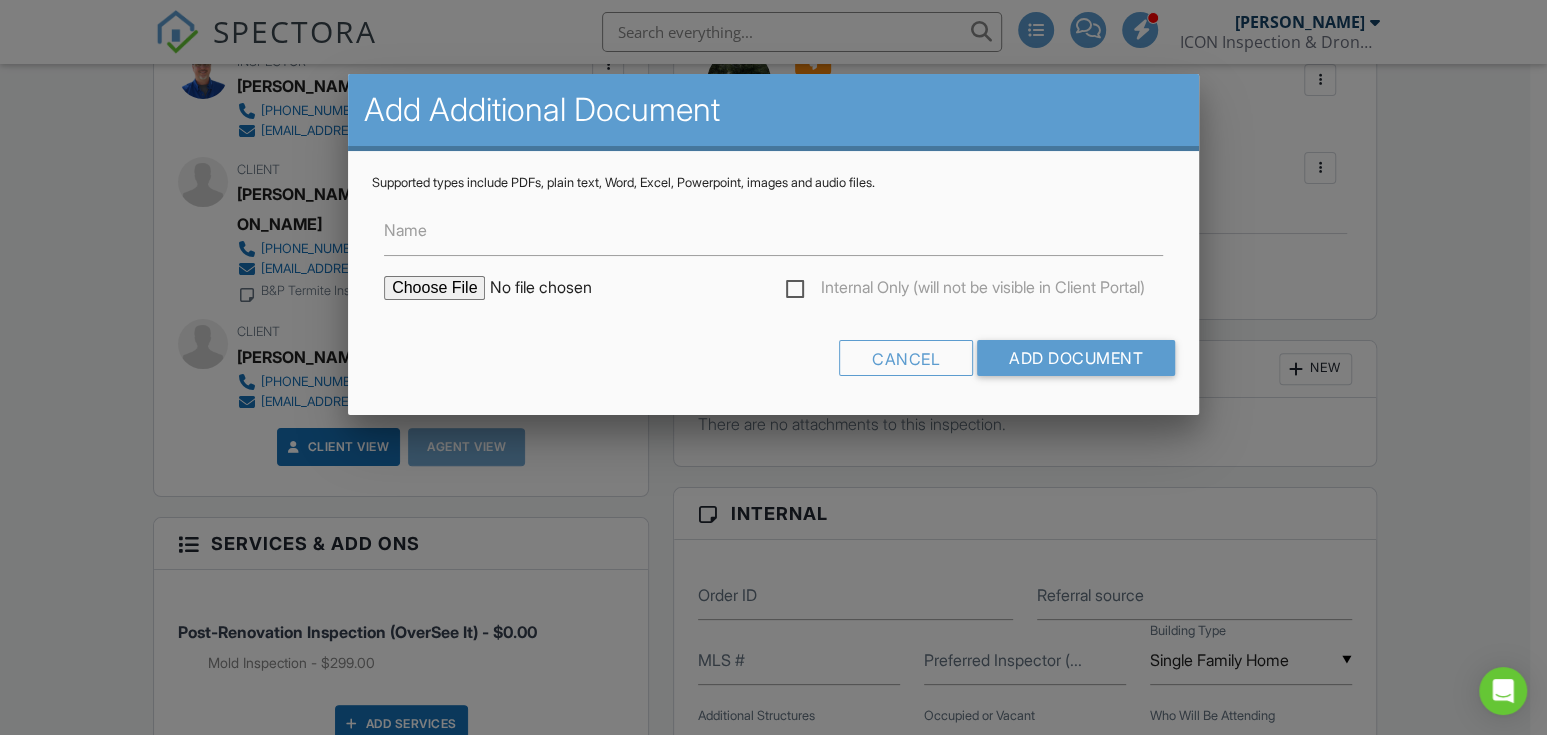 click at bounding box center (554, 288) 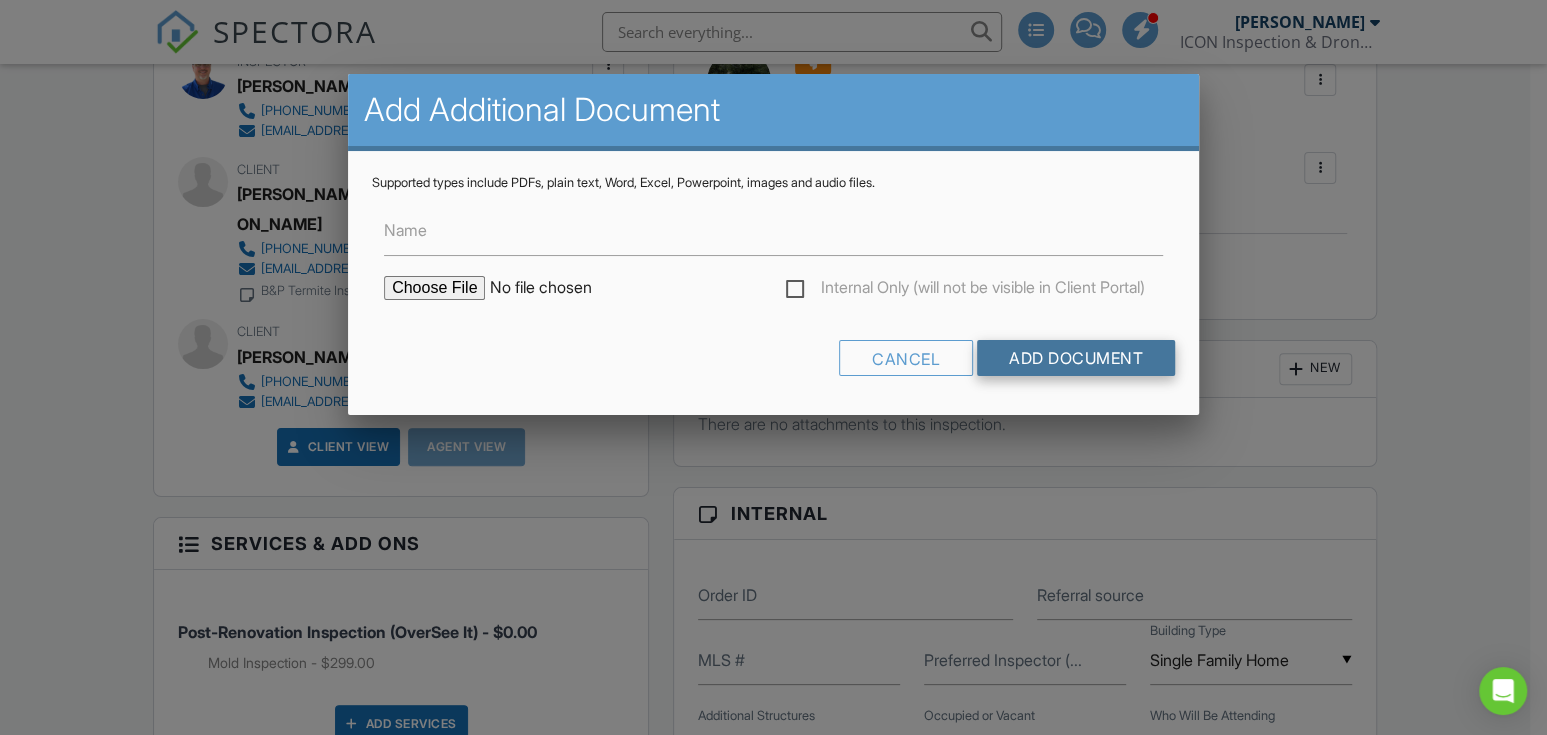 click on "Add Document" at bounding box center [1076, 358] 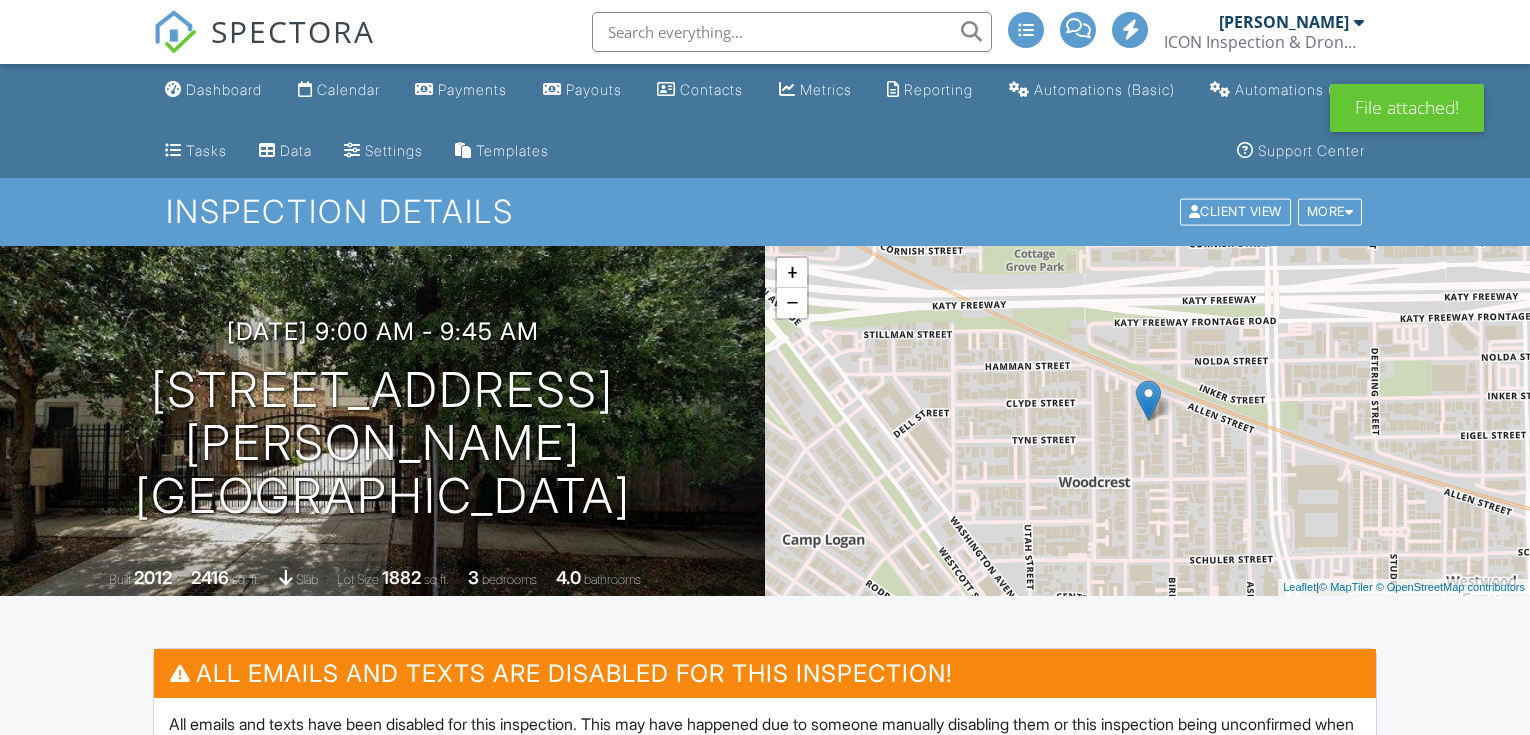 scroll, scrollTop: 888, scrollLeft: 0, axis: vertical 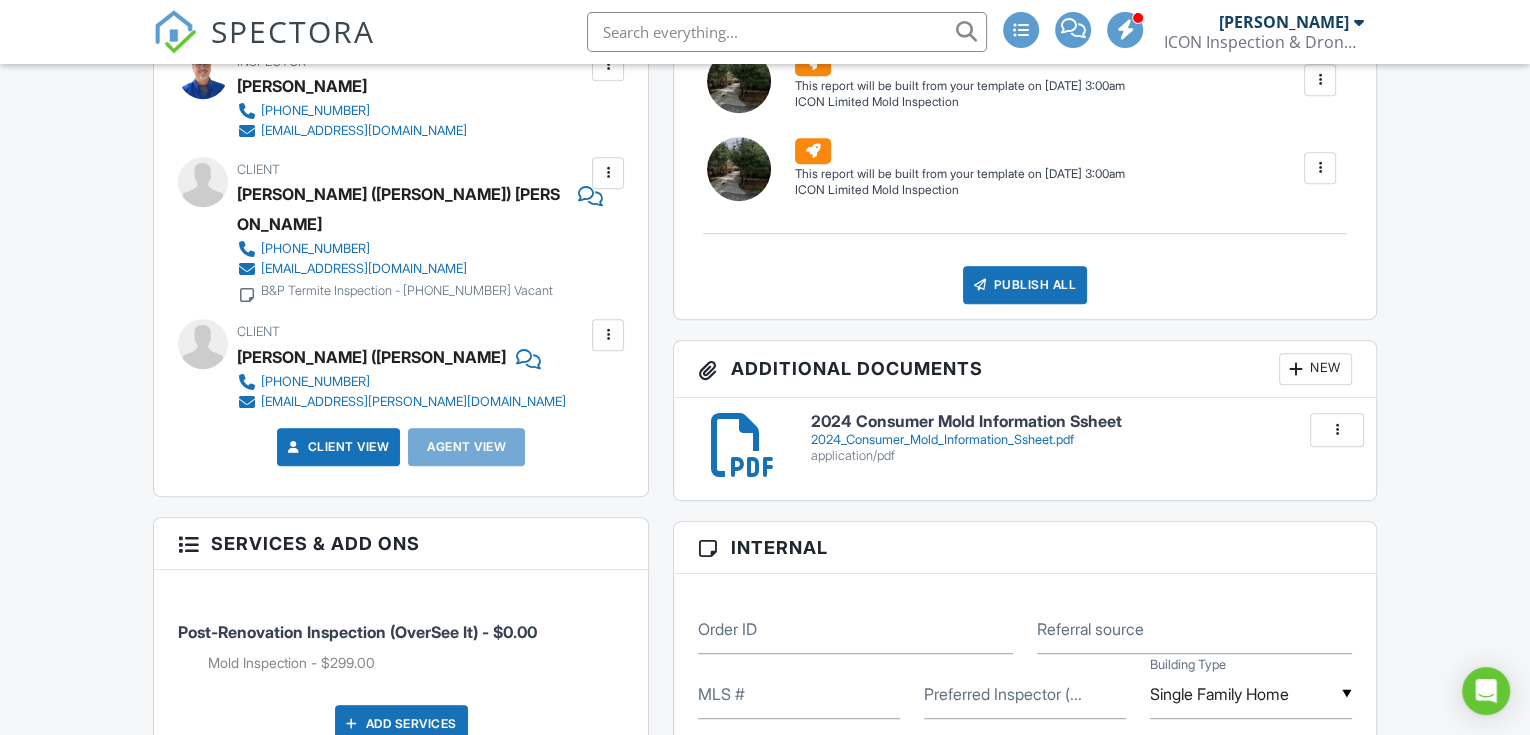 click at bounding box center [1337, 430] 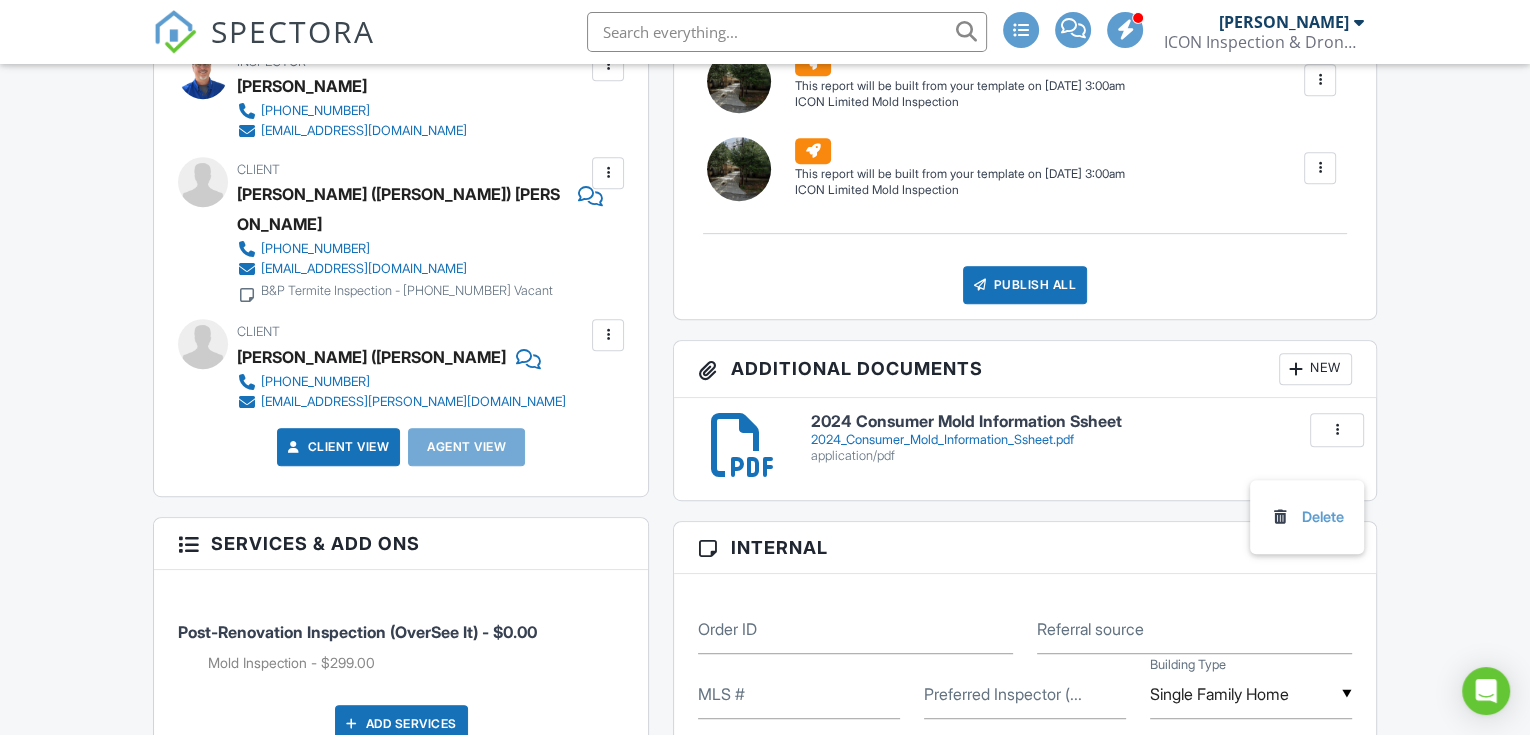 click on "2024 Consumer Mold Information Ssheet" at bounding box center [1081, 422] 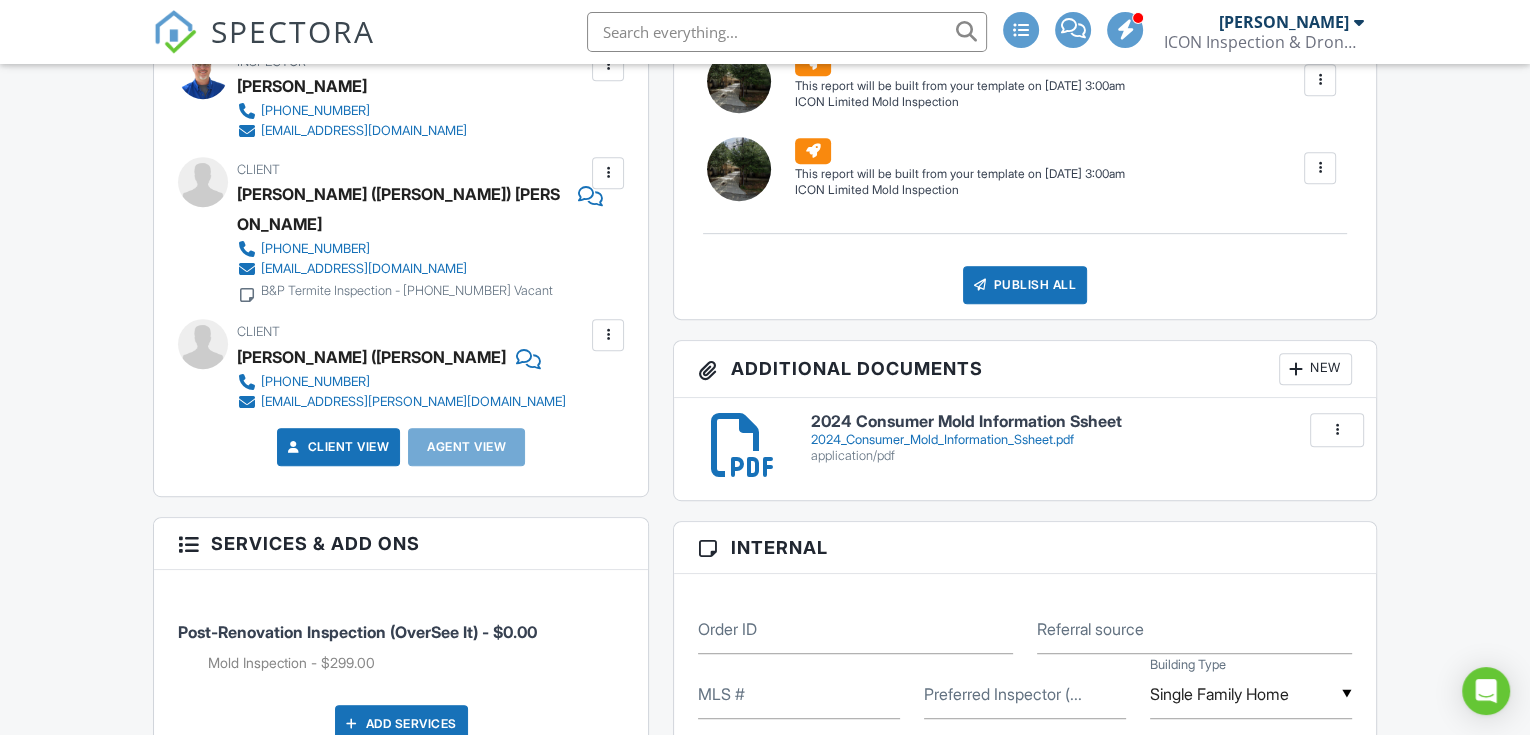 click at bounding box center (1337, 430) 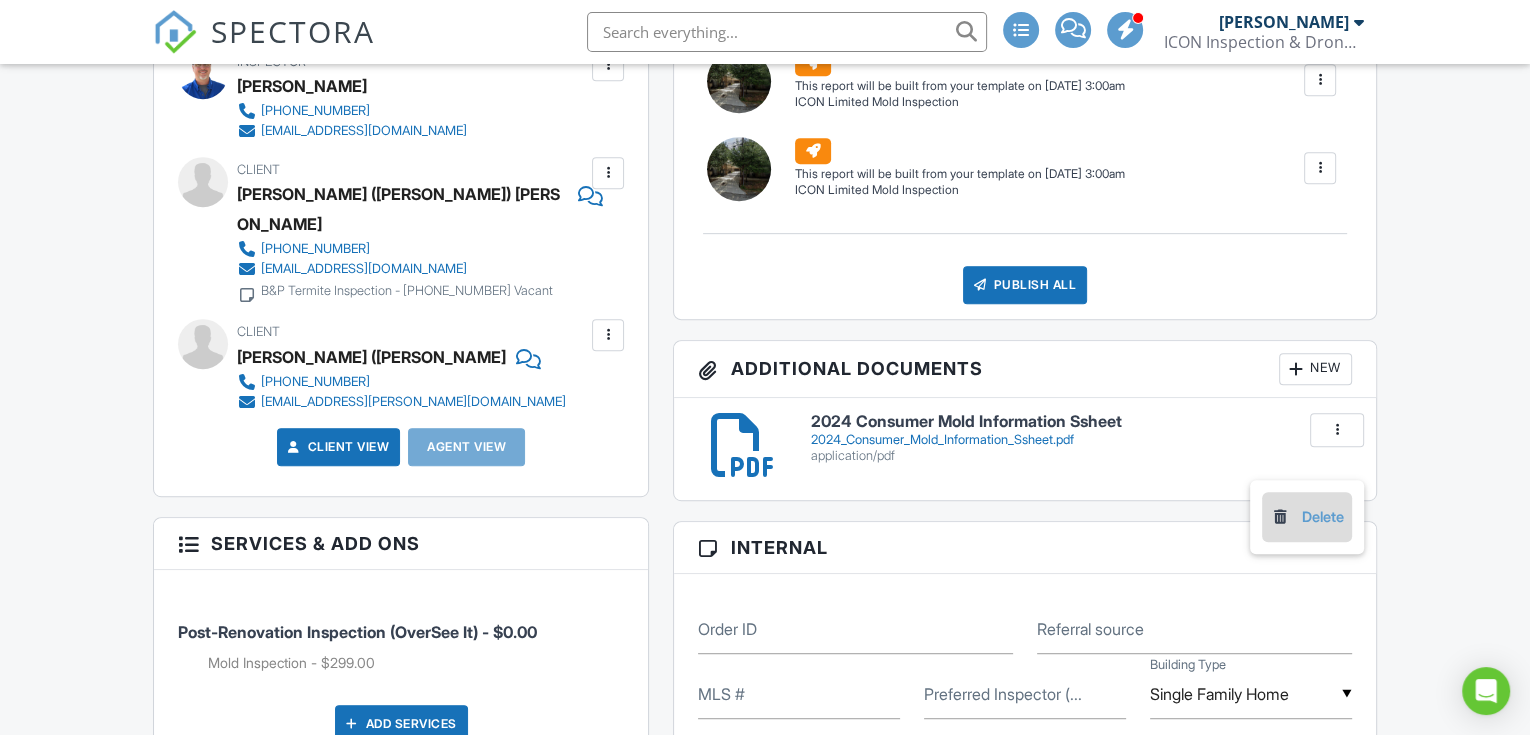 click on "Delete" at bounding box center [1307, 517] 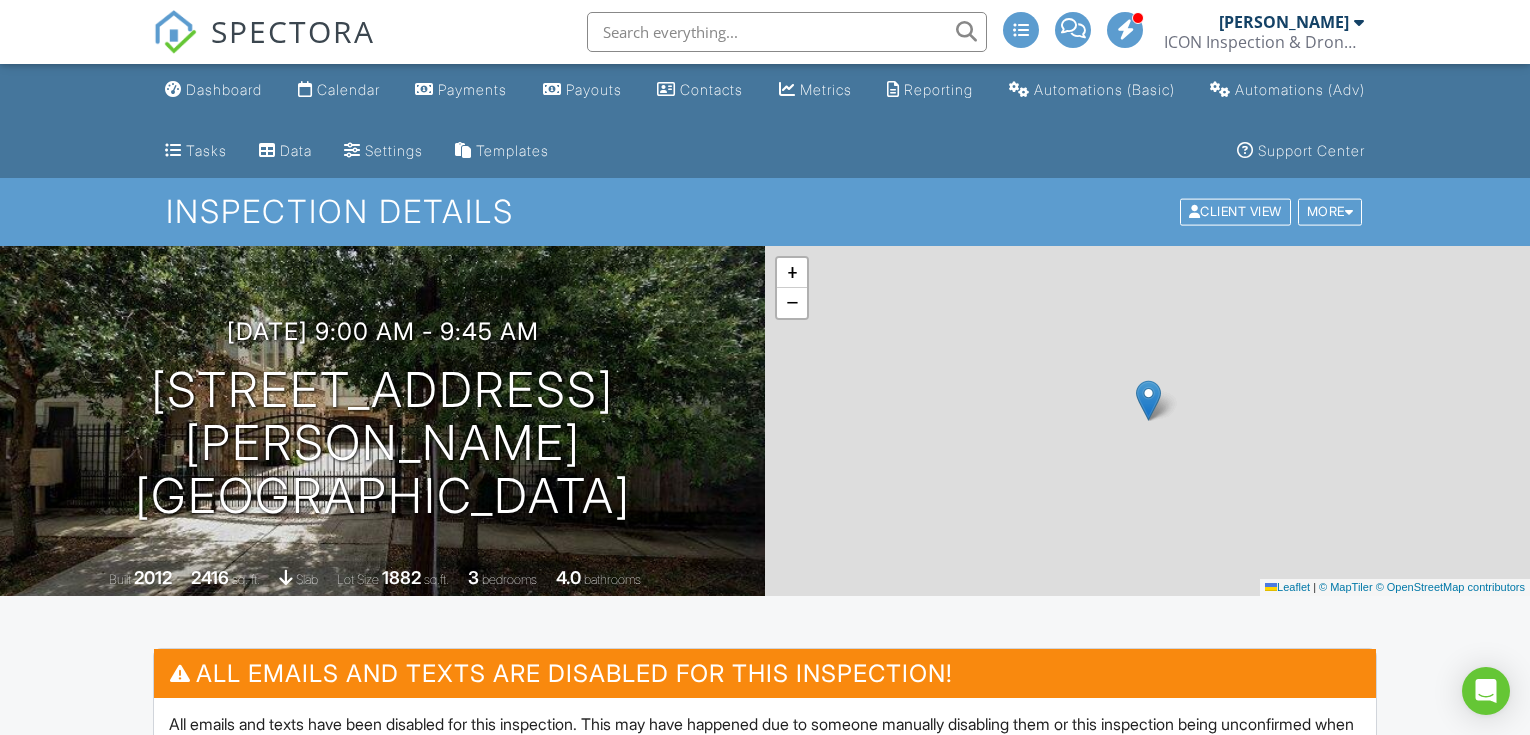 scroll, scrollTop: 0, scrollLeft: 0, axis: both 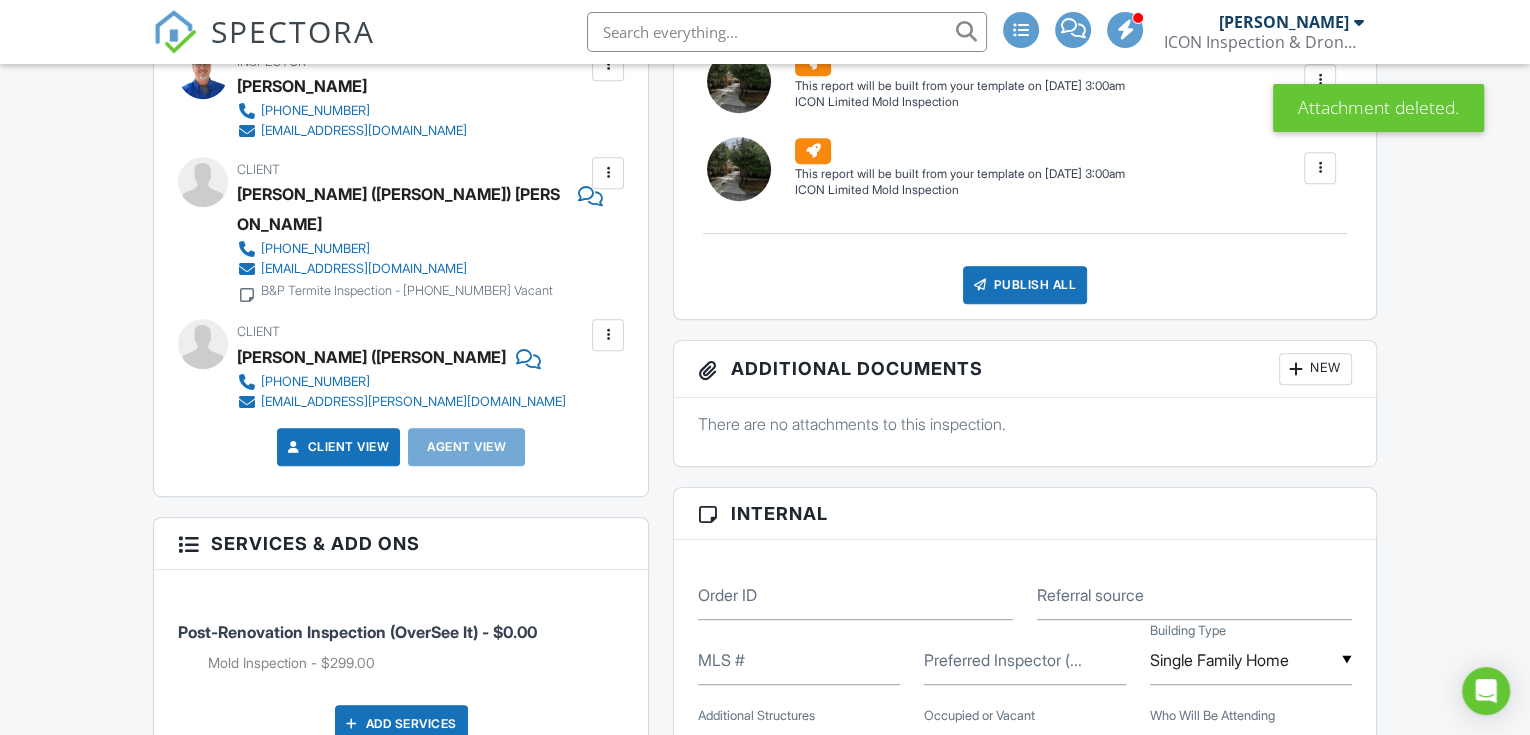 click on "New" at bounding box center (1315, 369) 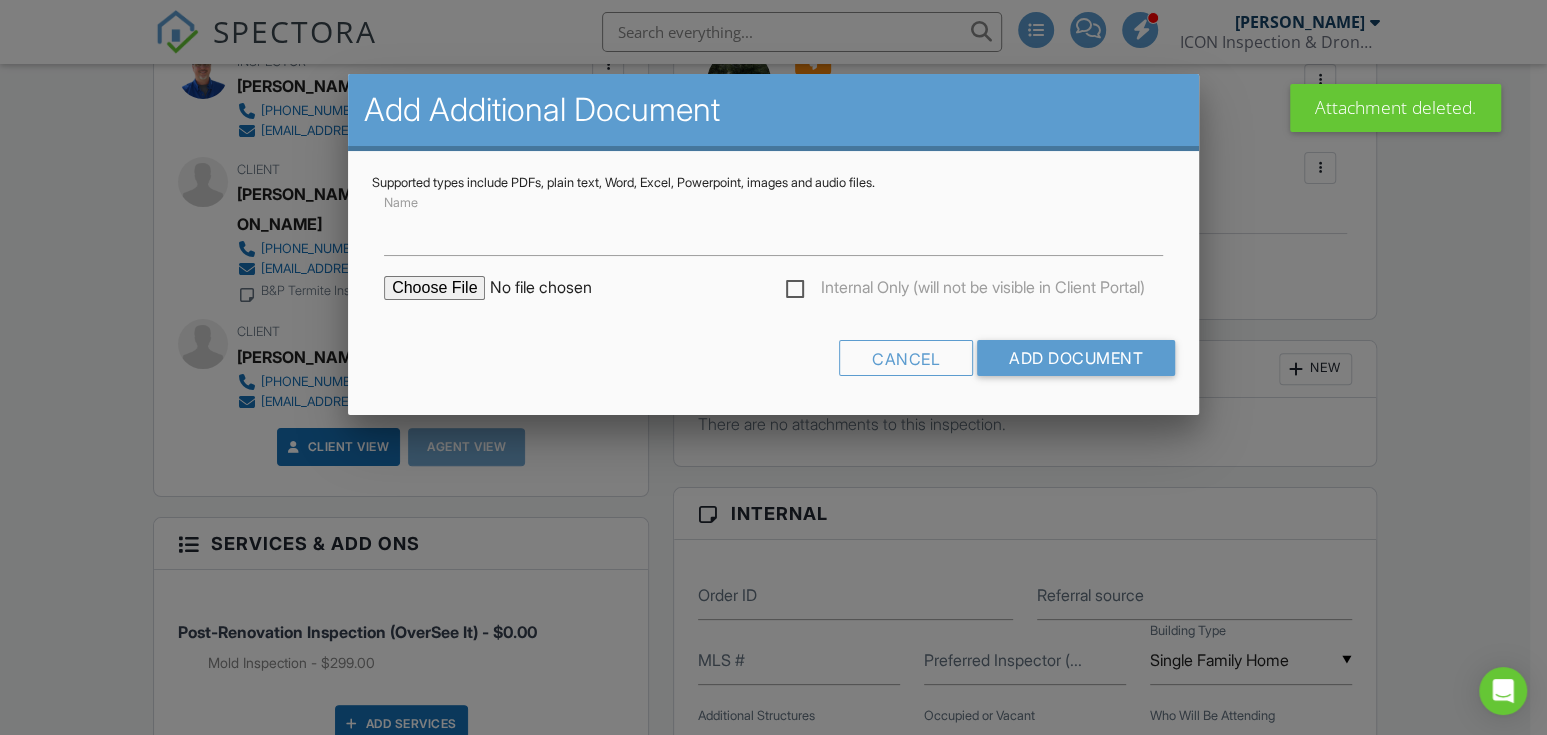 click at bounding box center [554, 288] 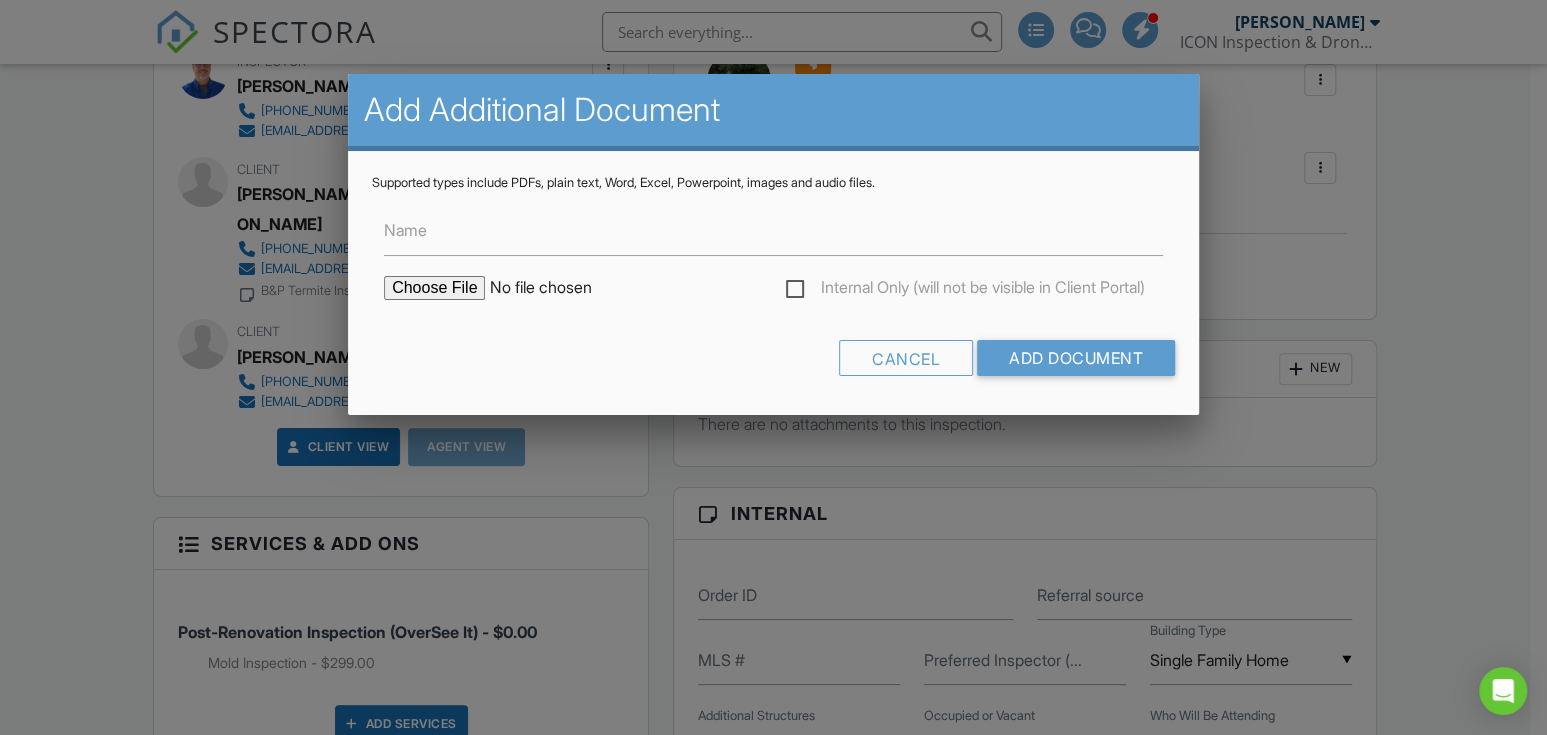 type on "C:\fakepath\2024 Consumer Mold Information Sheet.pdf" 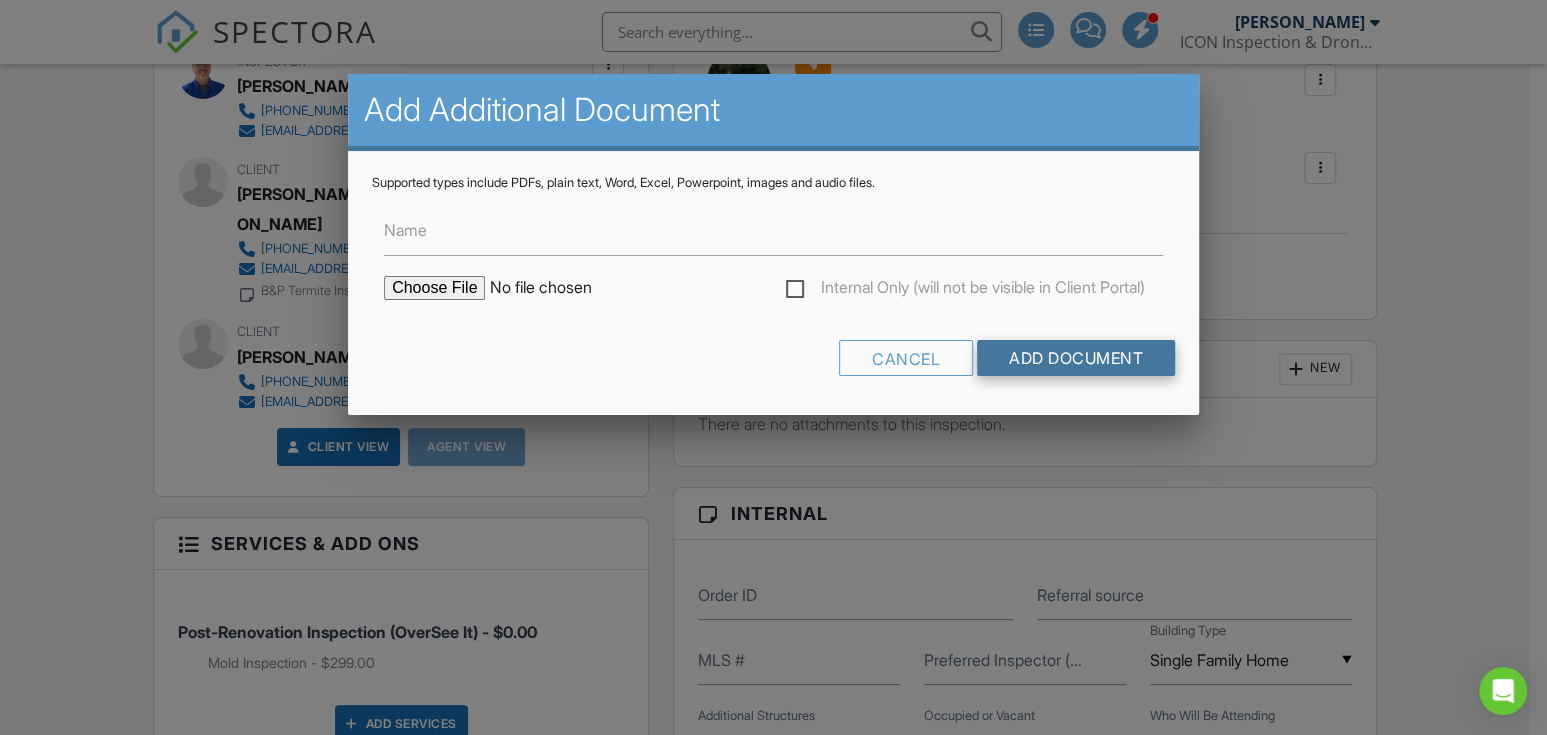 click on "Add Document" at bounding box center [1076, 358] 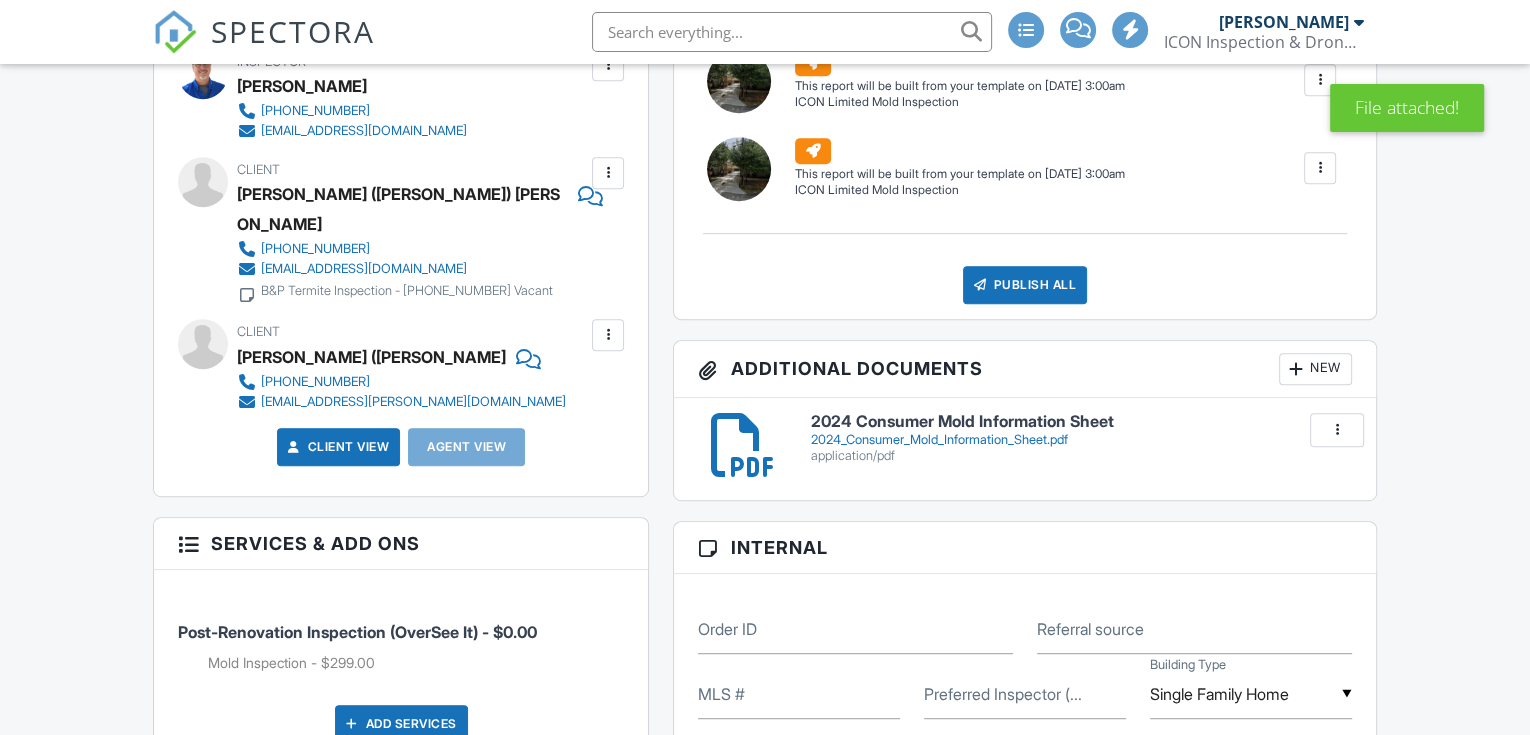 scroll, scrollTop: 888, scrollLeft: 0, axis: vertical 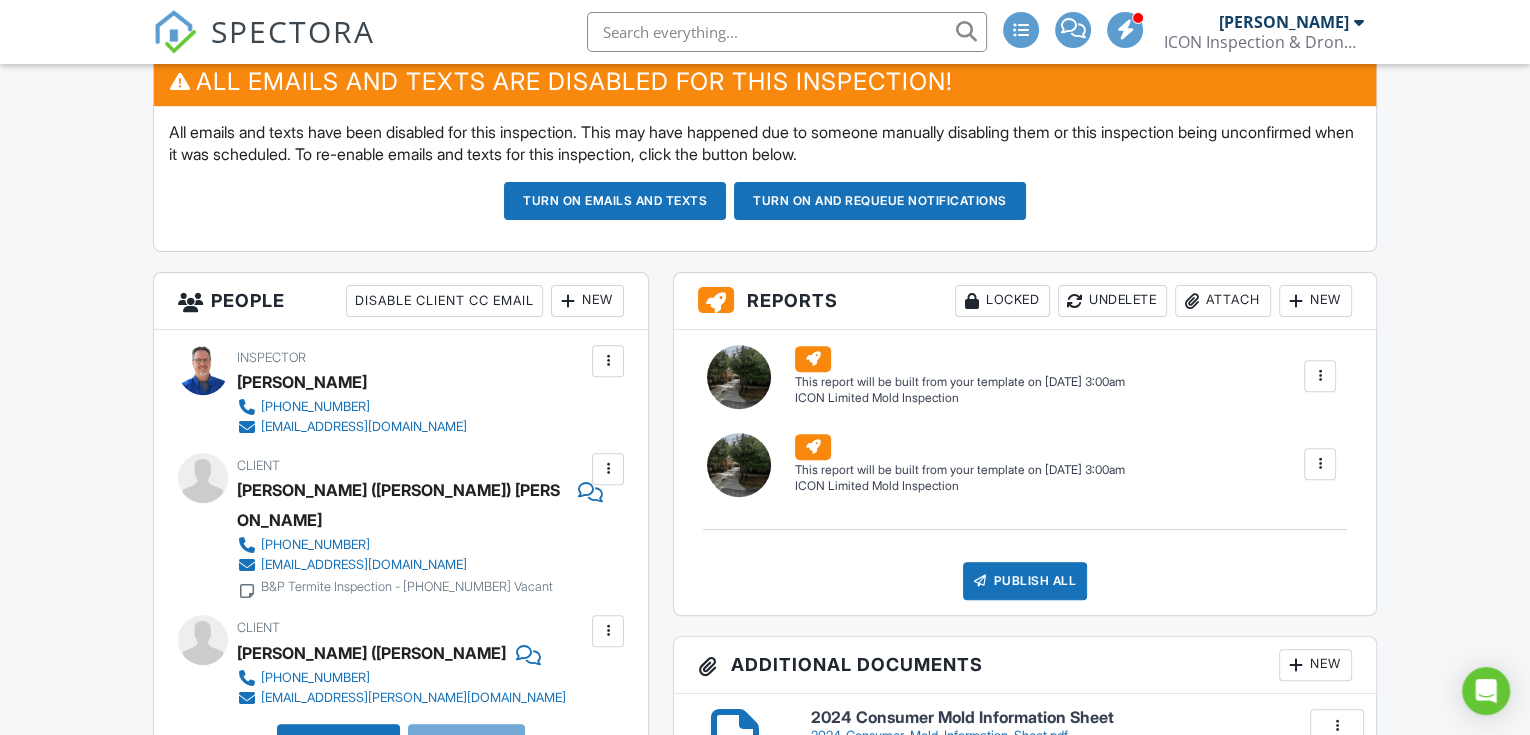 click at bounding box center [1320, 464] 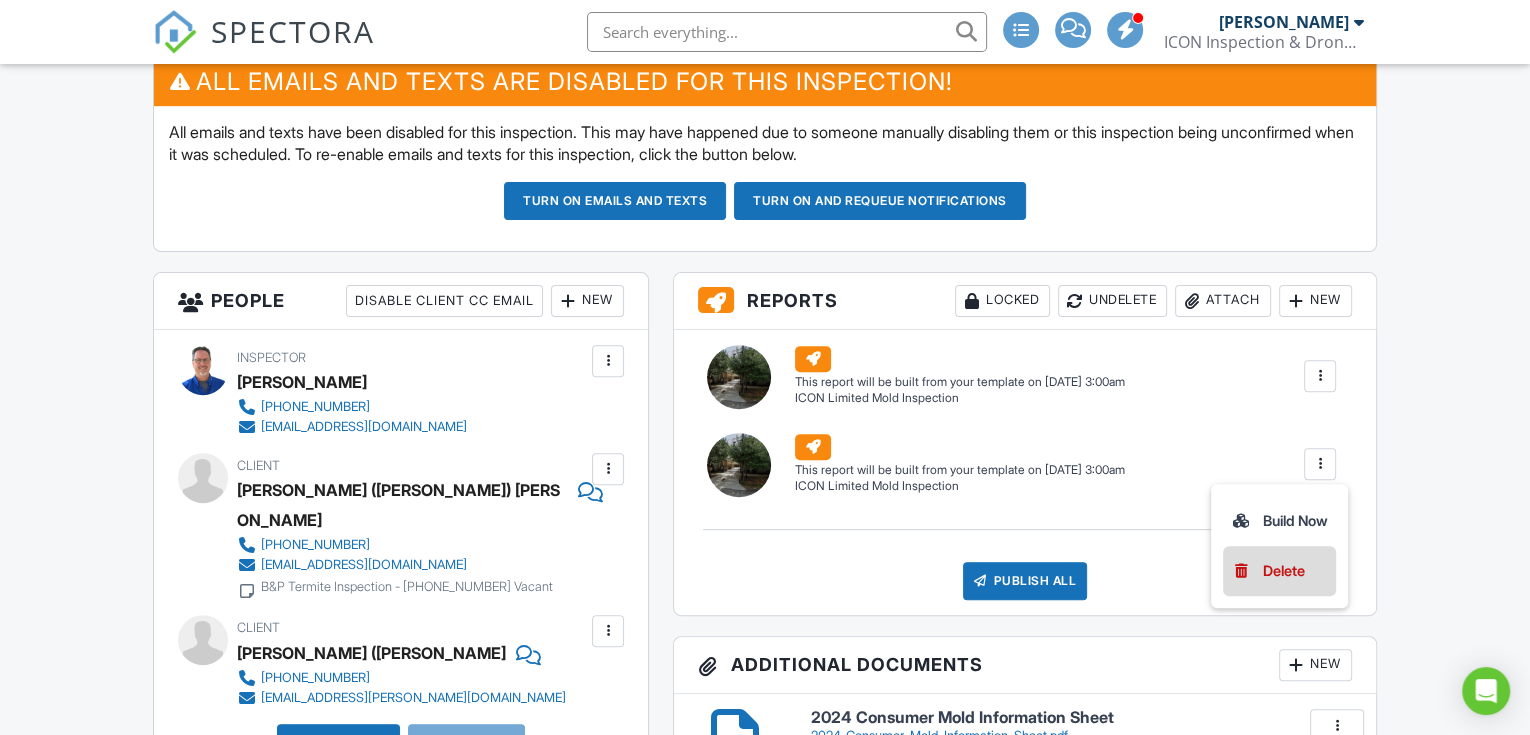 click on "Delete" at bounding box center (1284, 571) 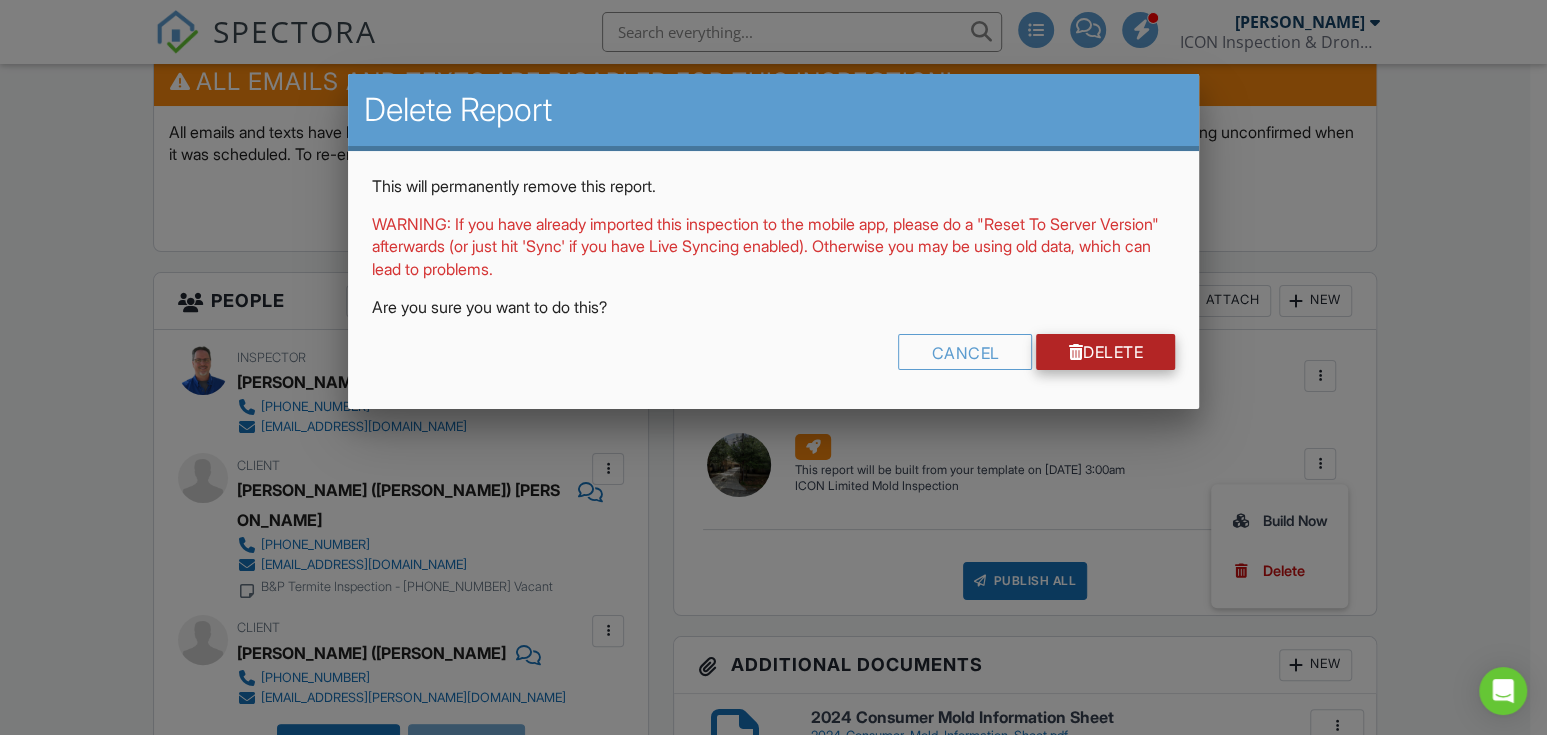 click on "Delete" at bounding box center [1105, 352] 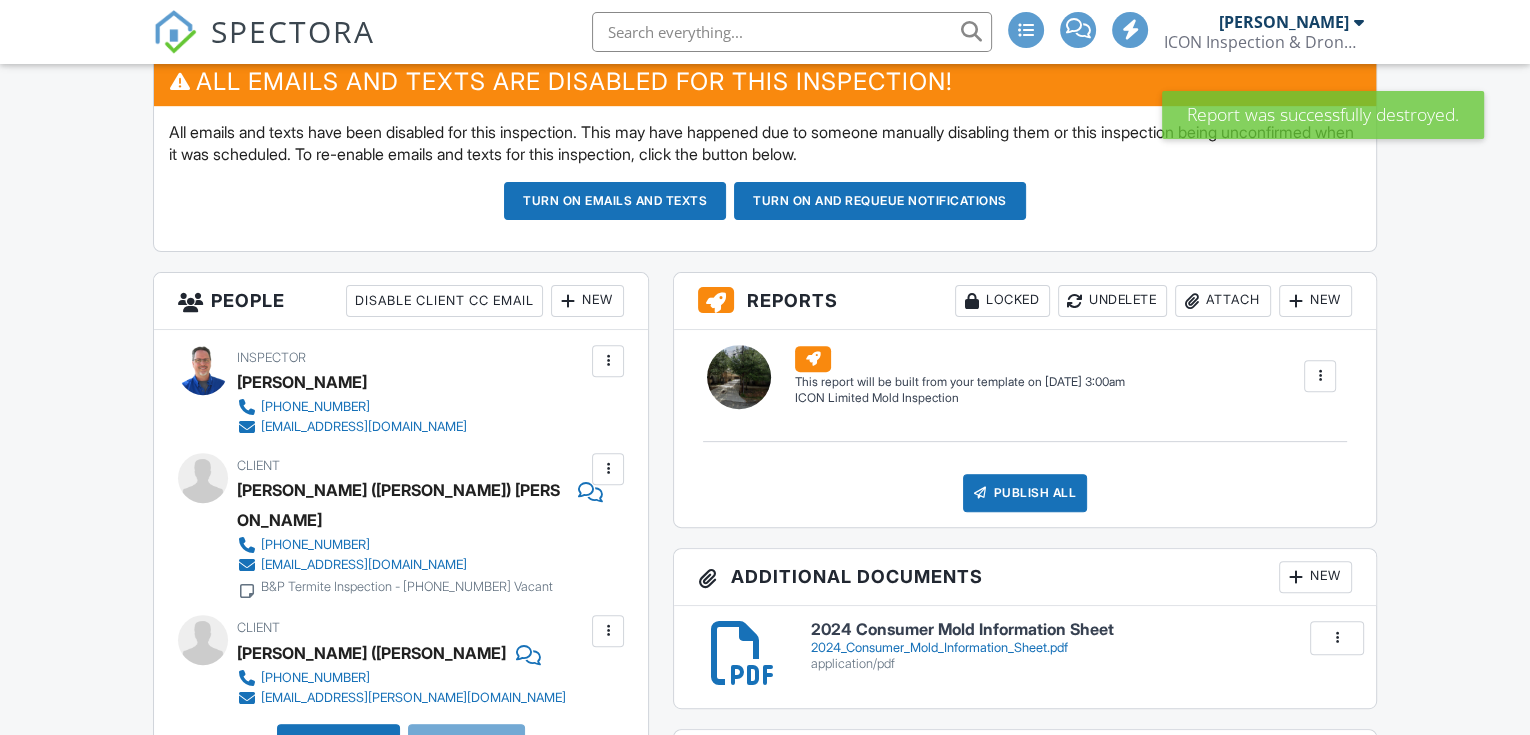 scroll, scrollTop: 592, scrollLeft: 0, axis: vertical 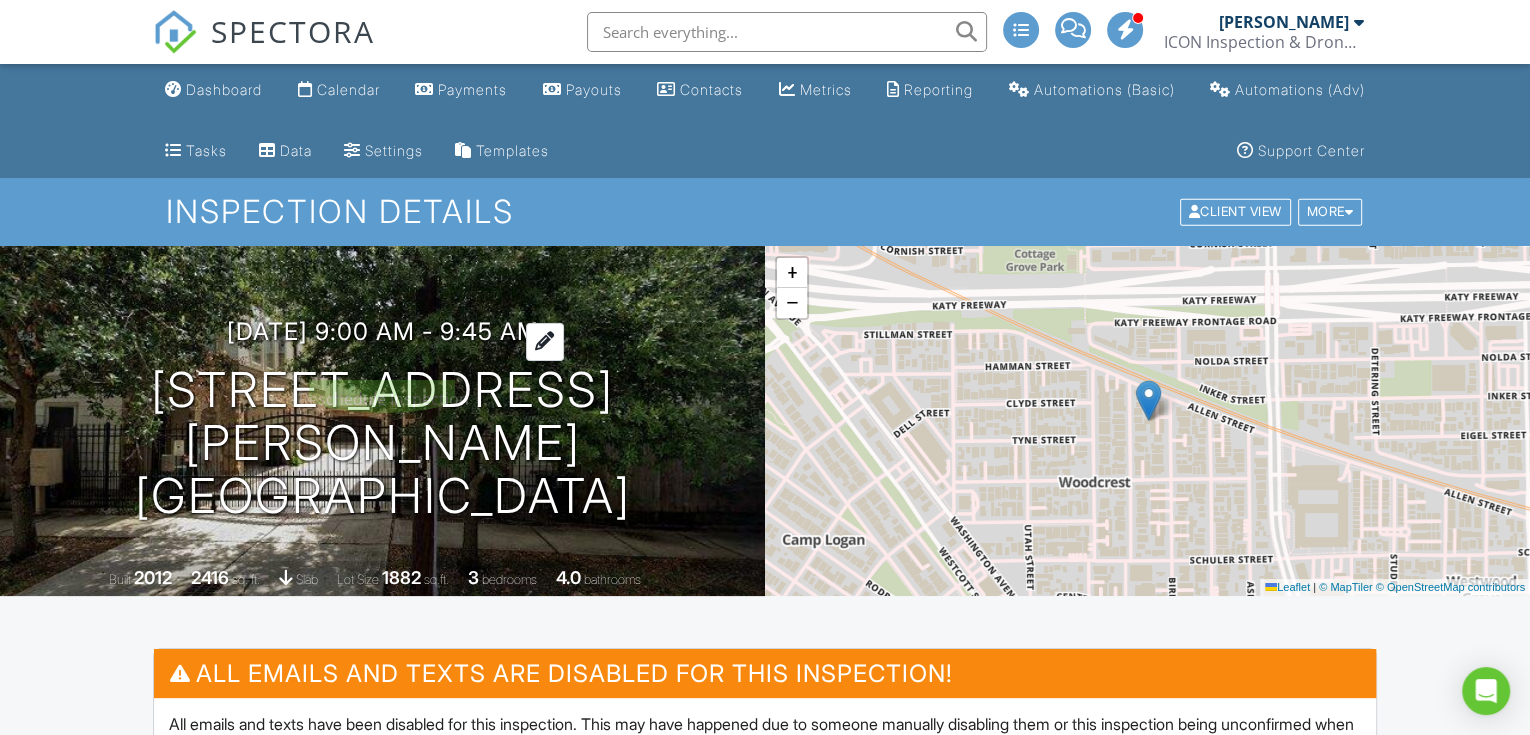 click at bounding box center [545, 341] 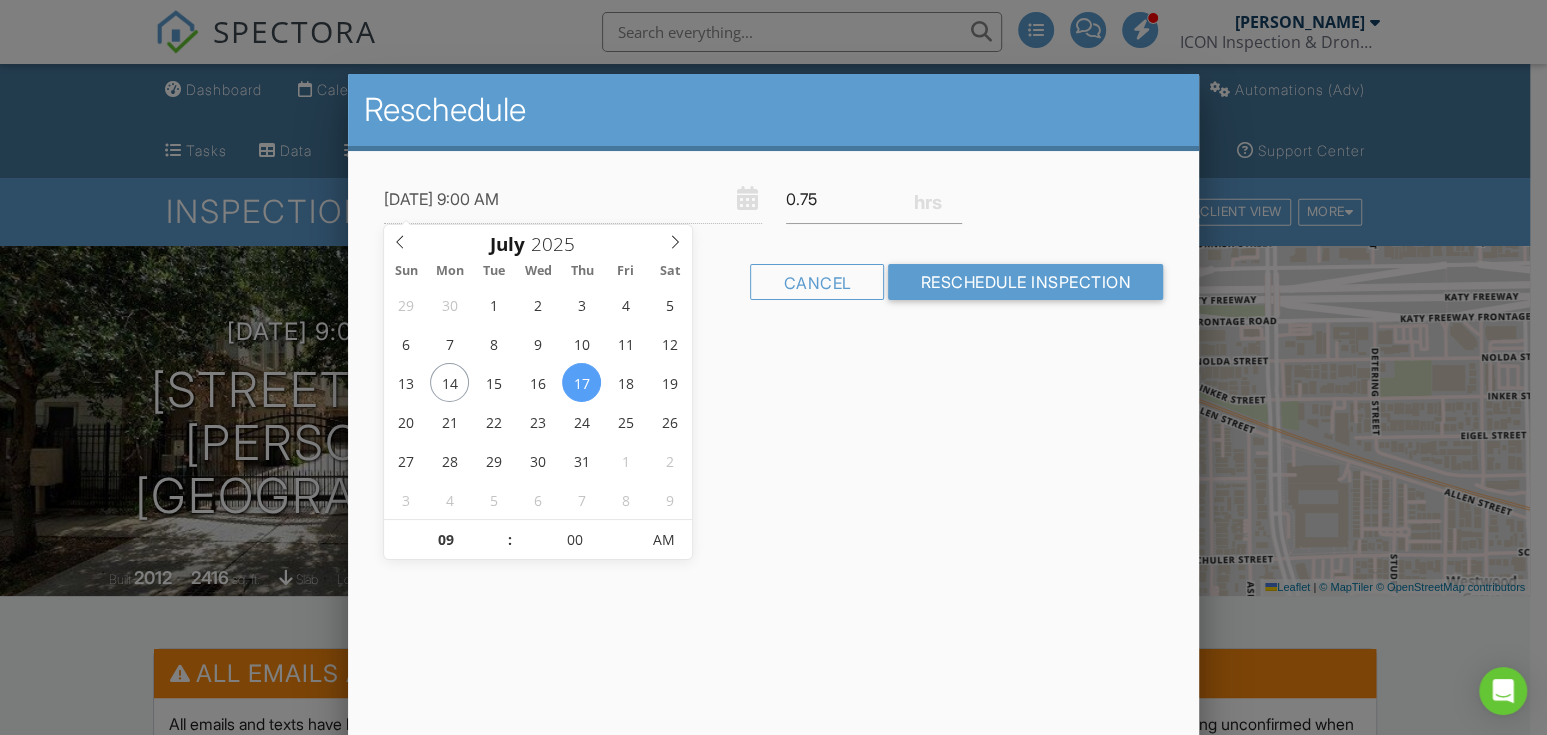 click on "Reschedule
07/17/2025 9:00 AM
0.75
Warning: this date/time is in the past.
Cancel
Reschedule Inspection" at bounding box center [773, 424] 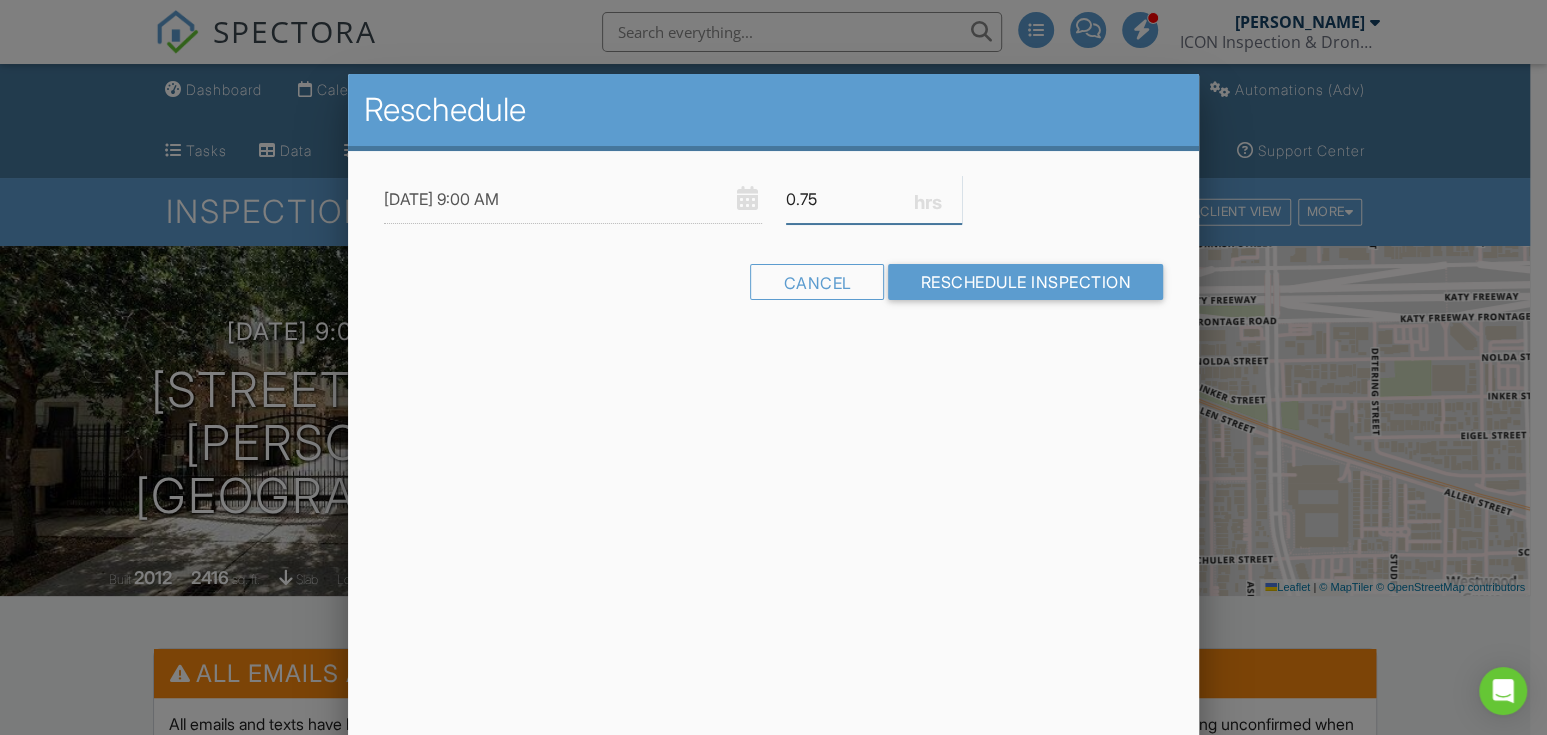 click on "0.75" at bounding box center (874, 199) 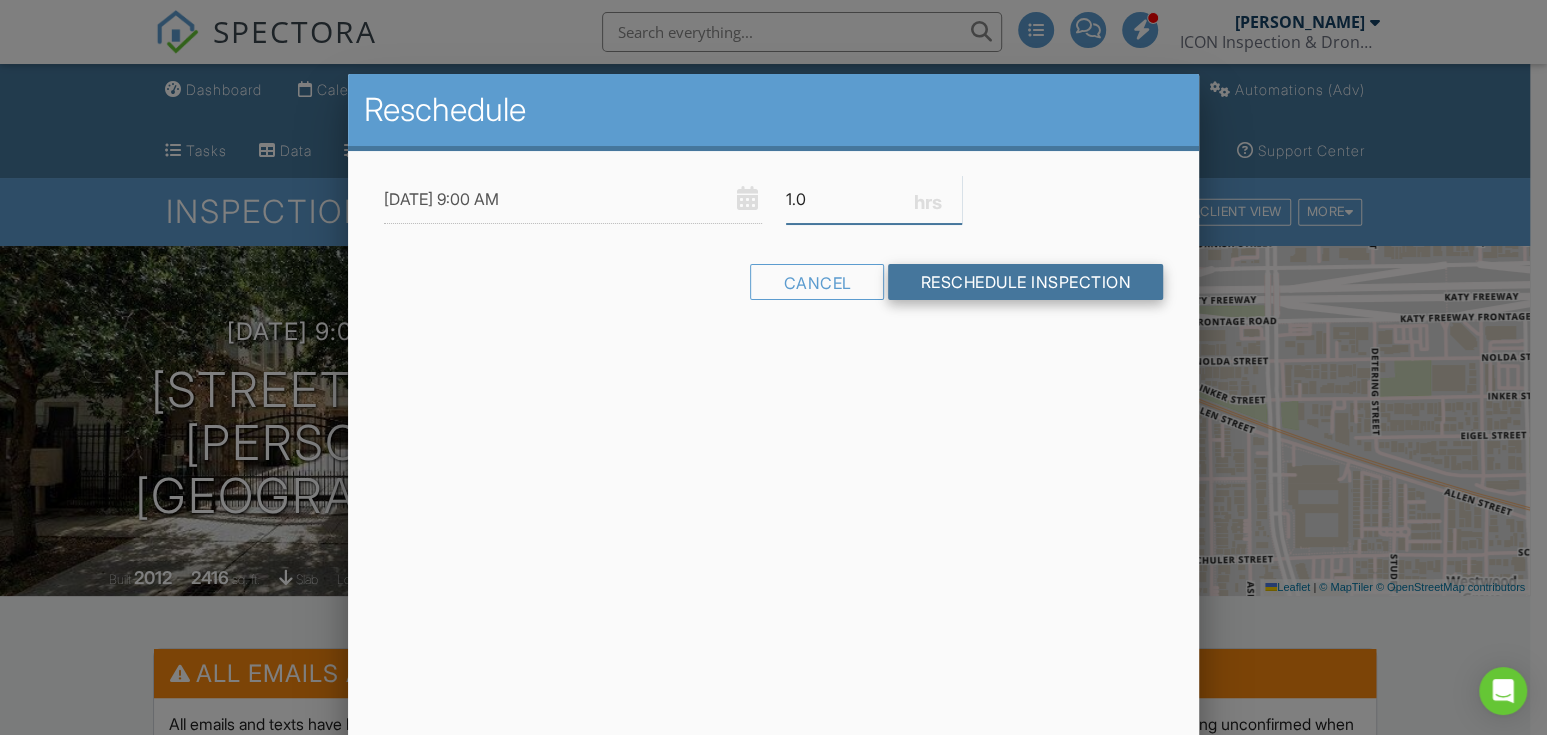 type on "1.0" 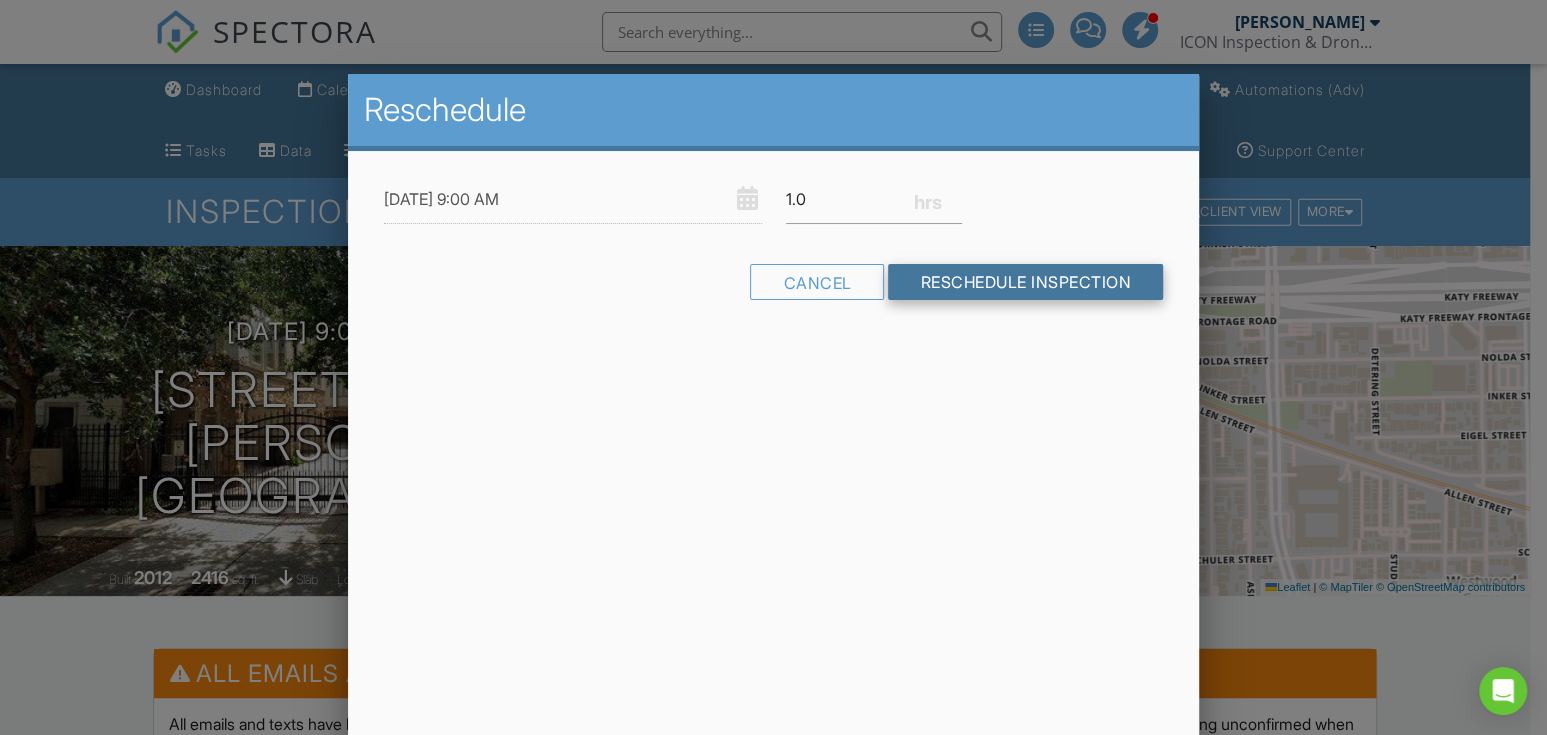 click on "Reschedule Inspection" at bounding box center [1025, 282] 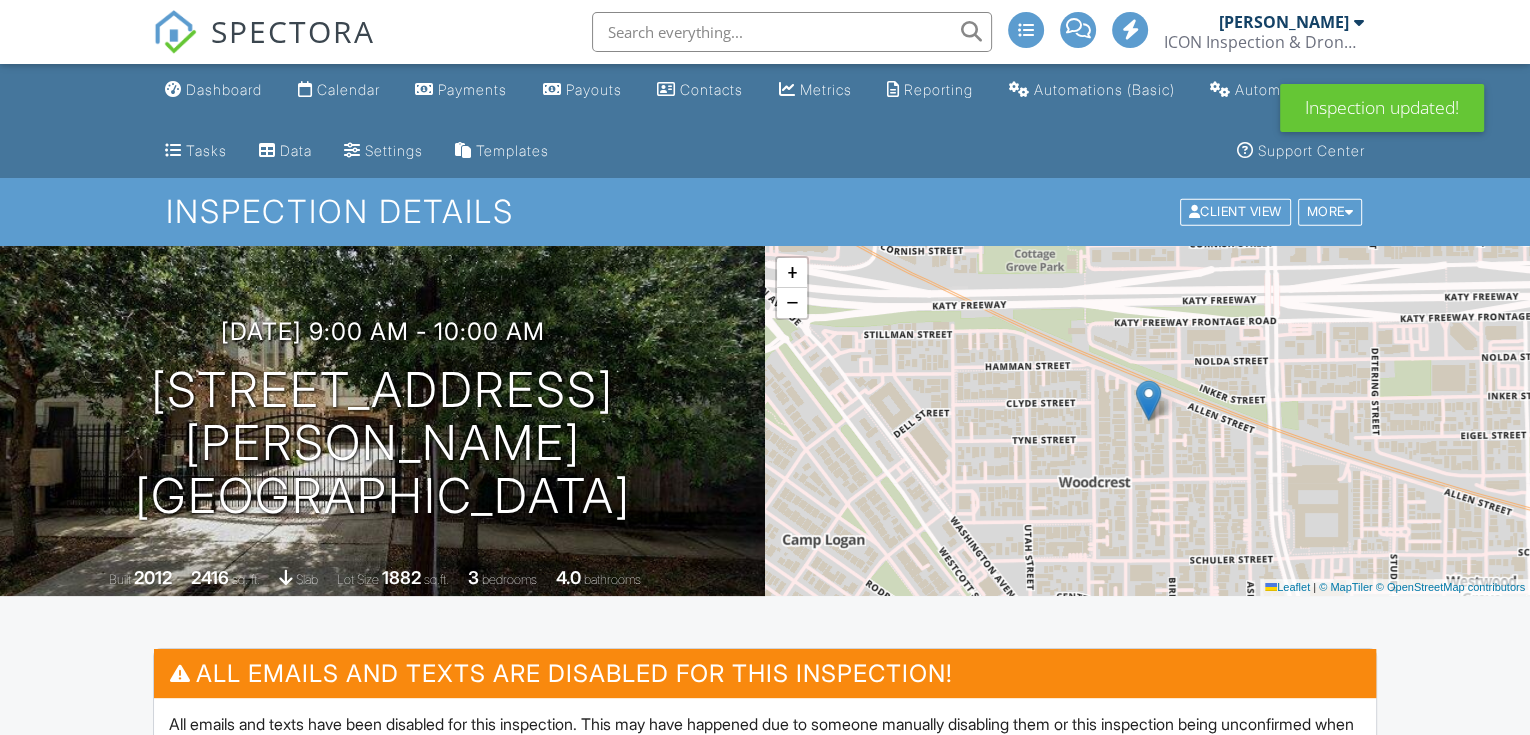 scroll, scrollTop: 888, scrollLeft: 0, axis: vertical 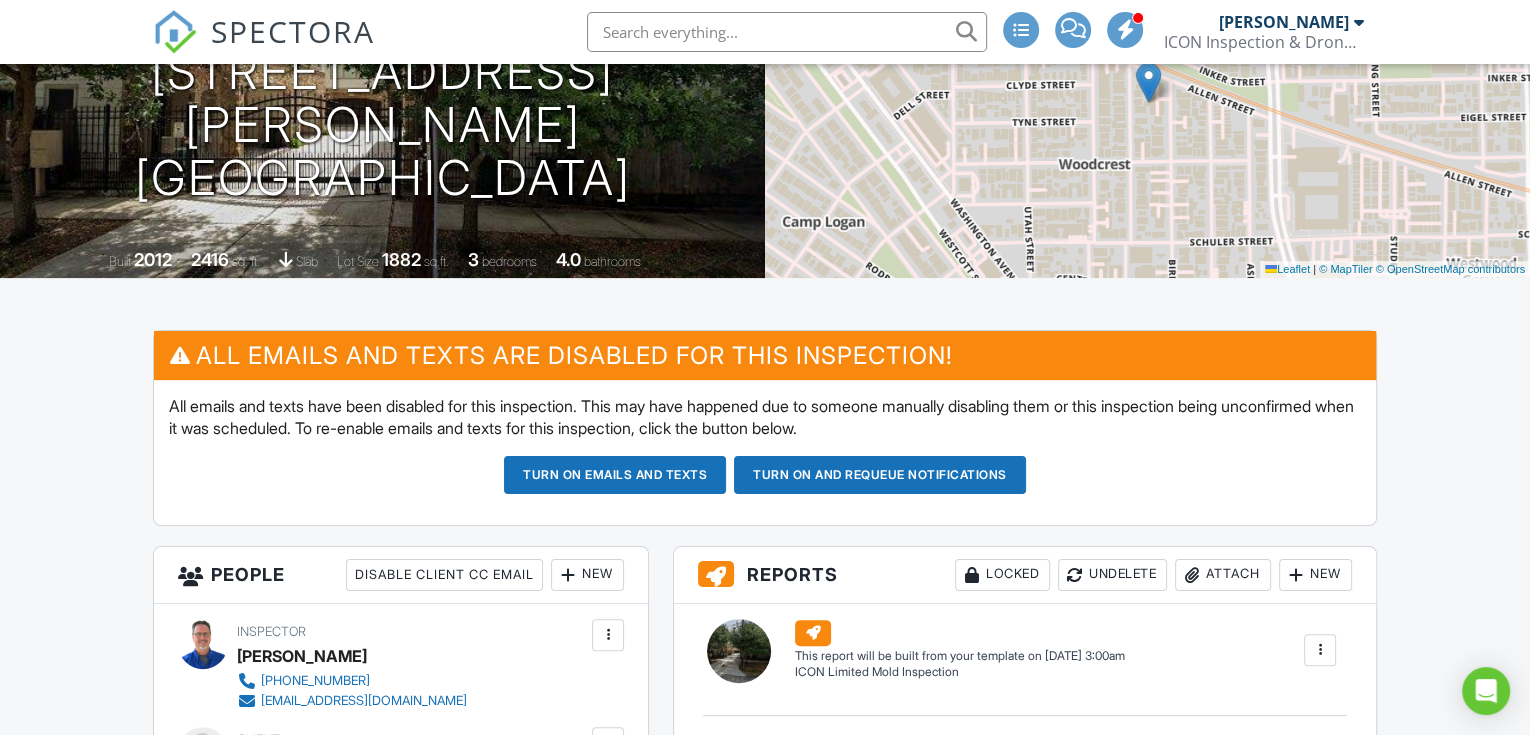 click on "Turn on and Requeue Notifications" at bounding box center [880, 475] 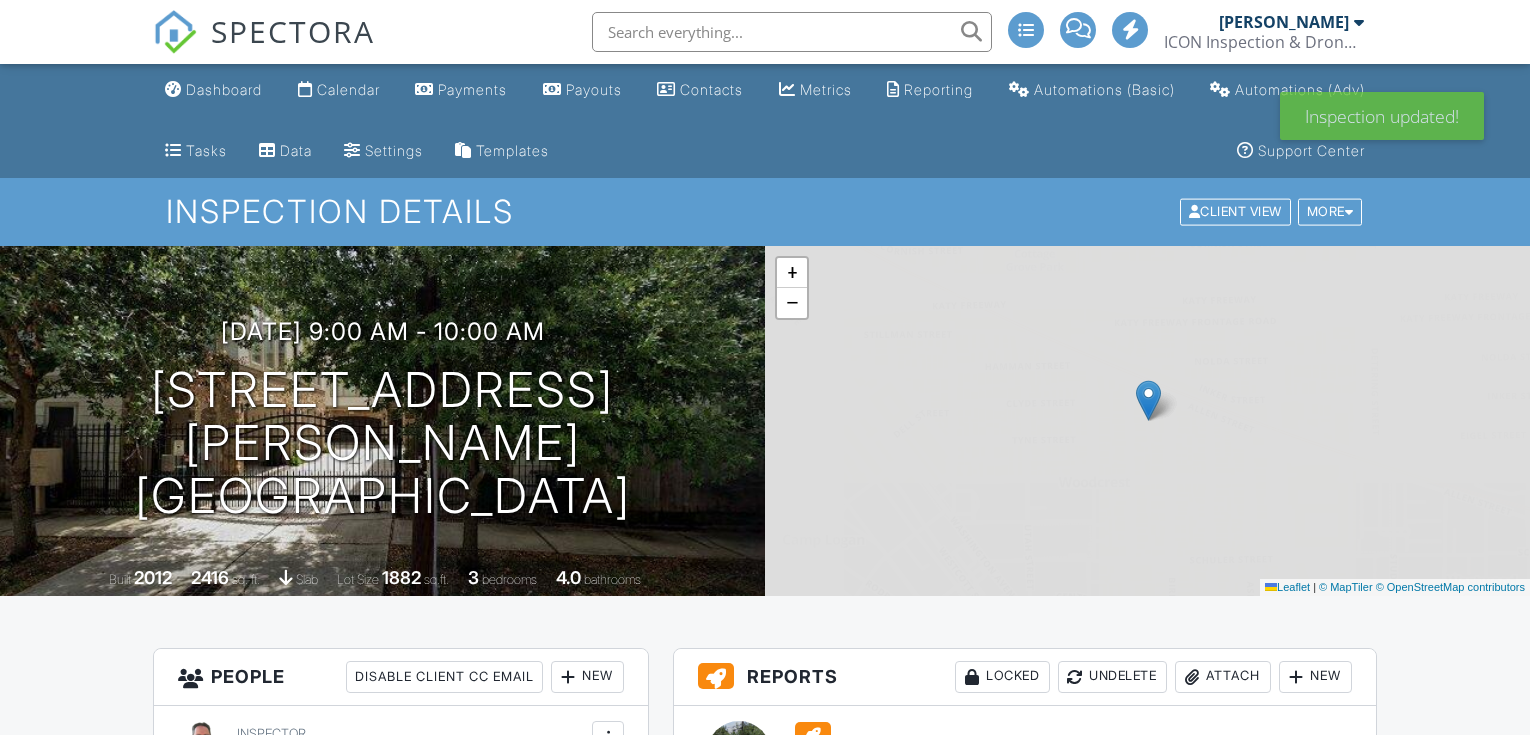 scroll, scrollTop: 0, scrollLeft: 0, axis: both 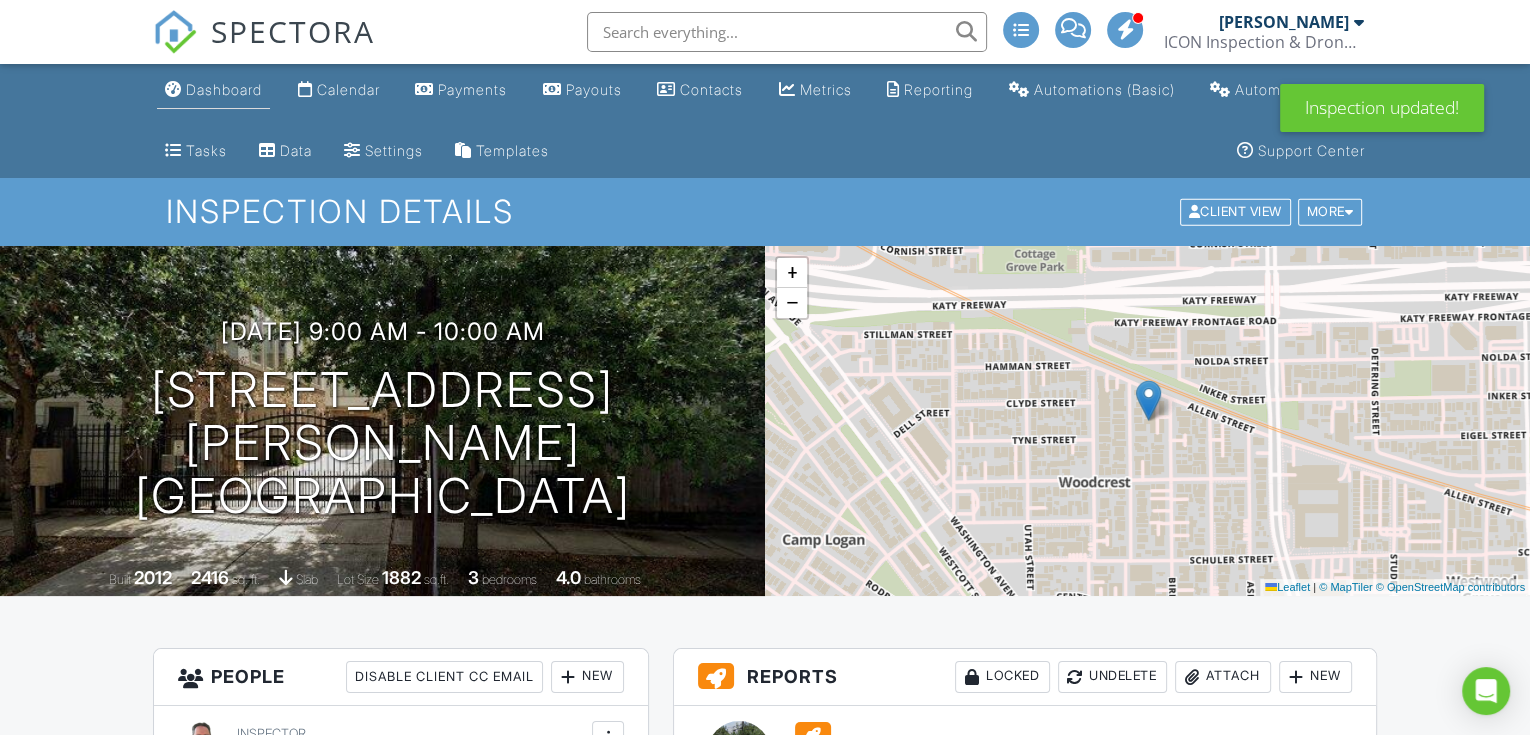 click on "Dashboard" at bounding box center [213, 90] 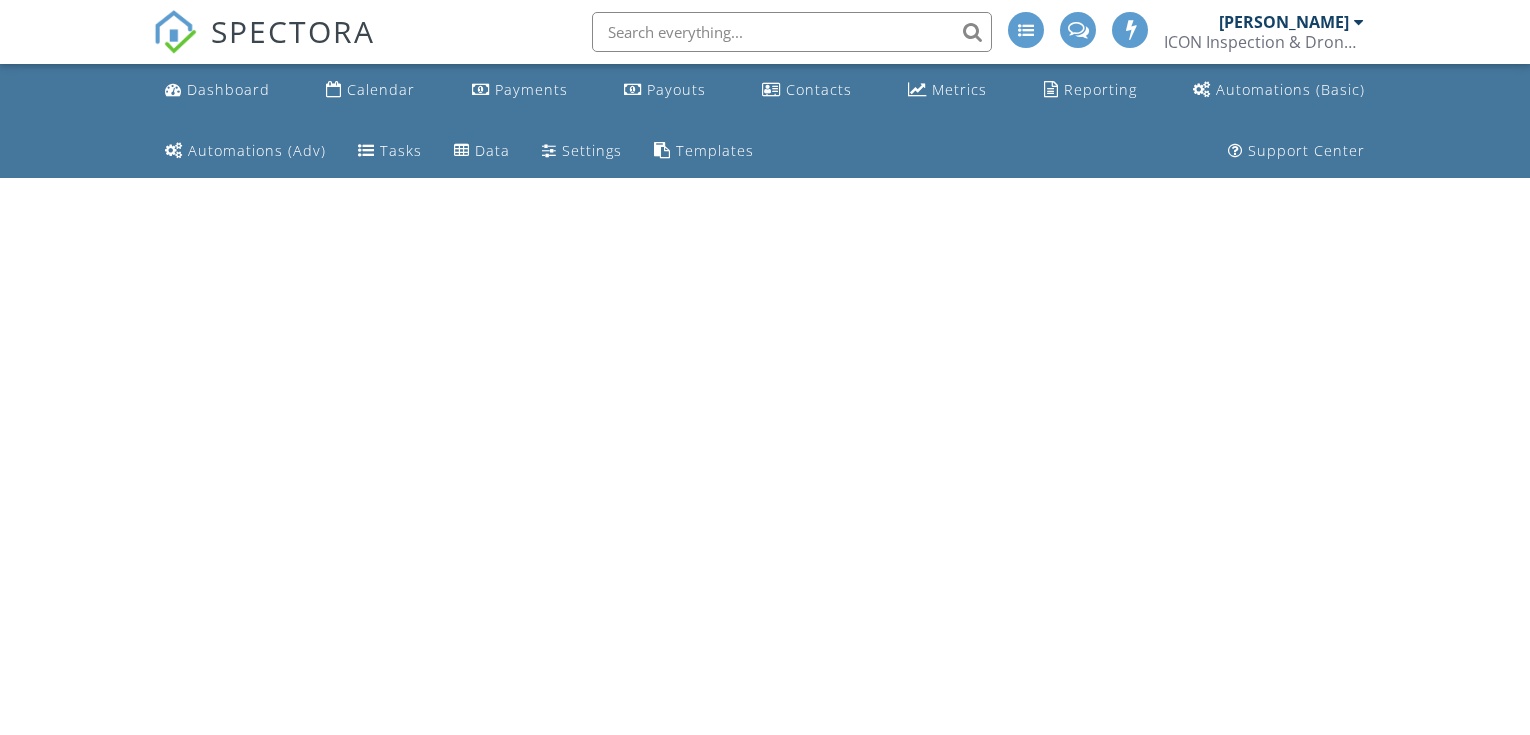 scroll, scrollTop: 0, scrollLeft: 0, axis: both 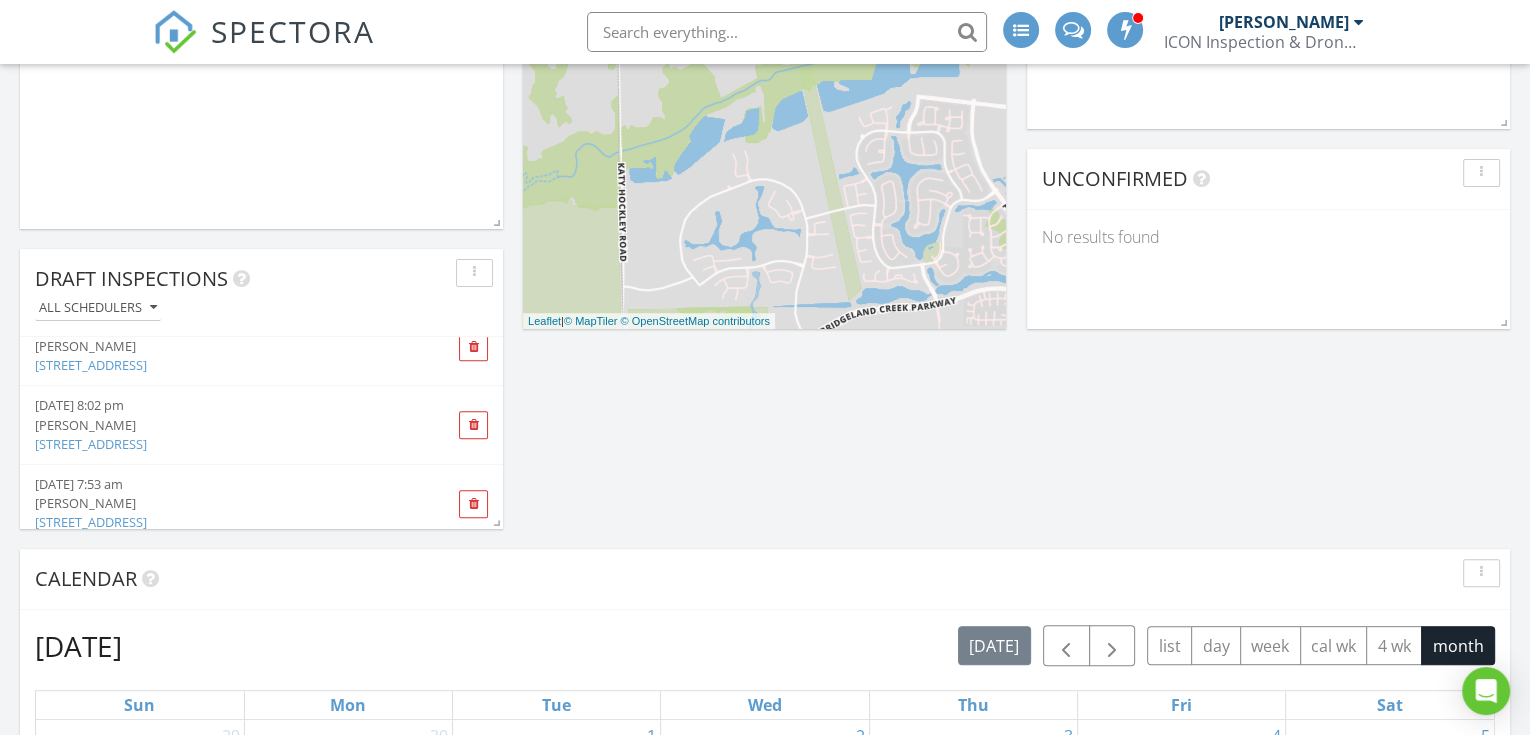click on "6346 Brazos Trail Dr., Richmond, TX" at bounding box center [91, 365] 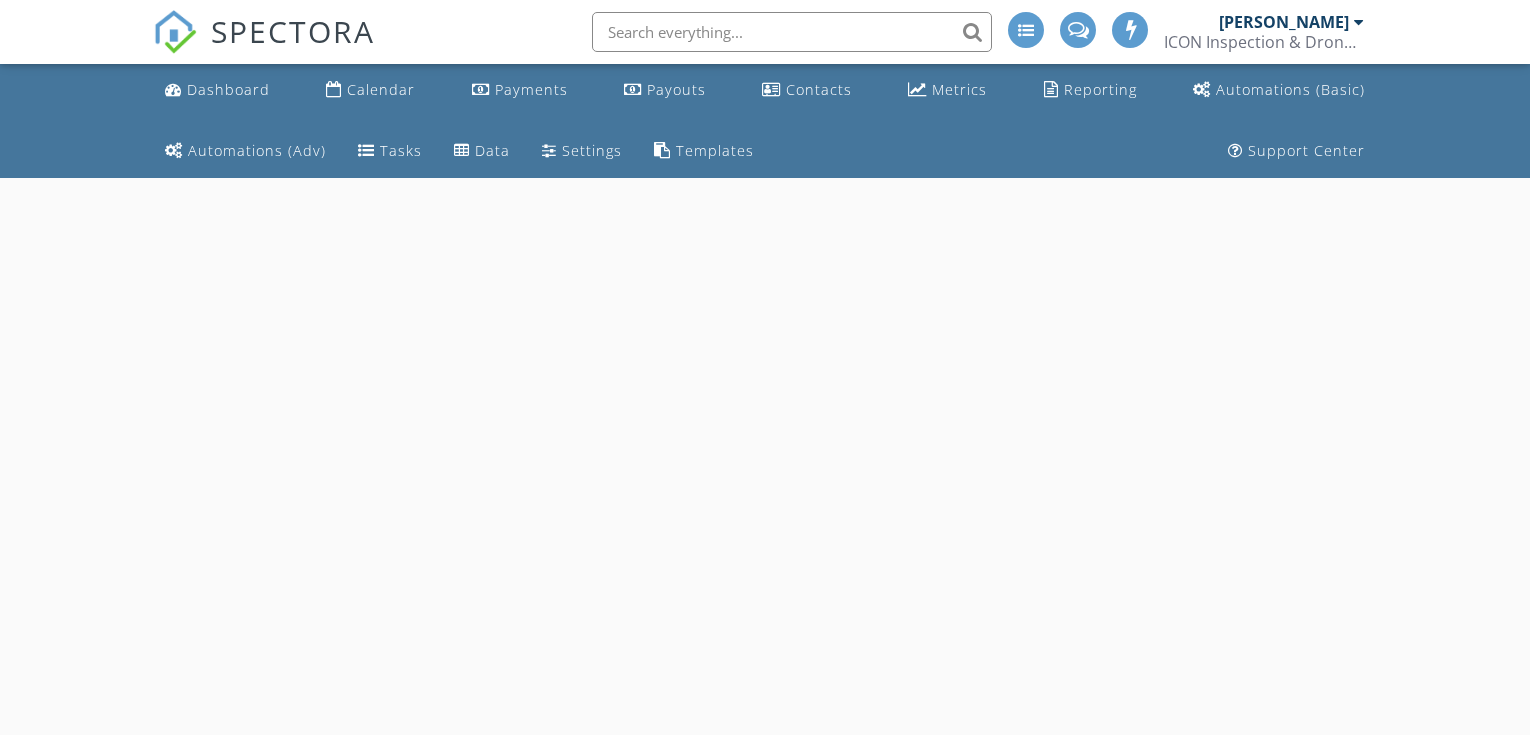 scroll, scrollTop: 0, scrollLeft: 0, axis: both 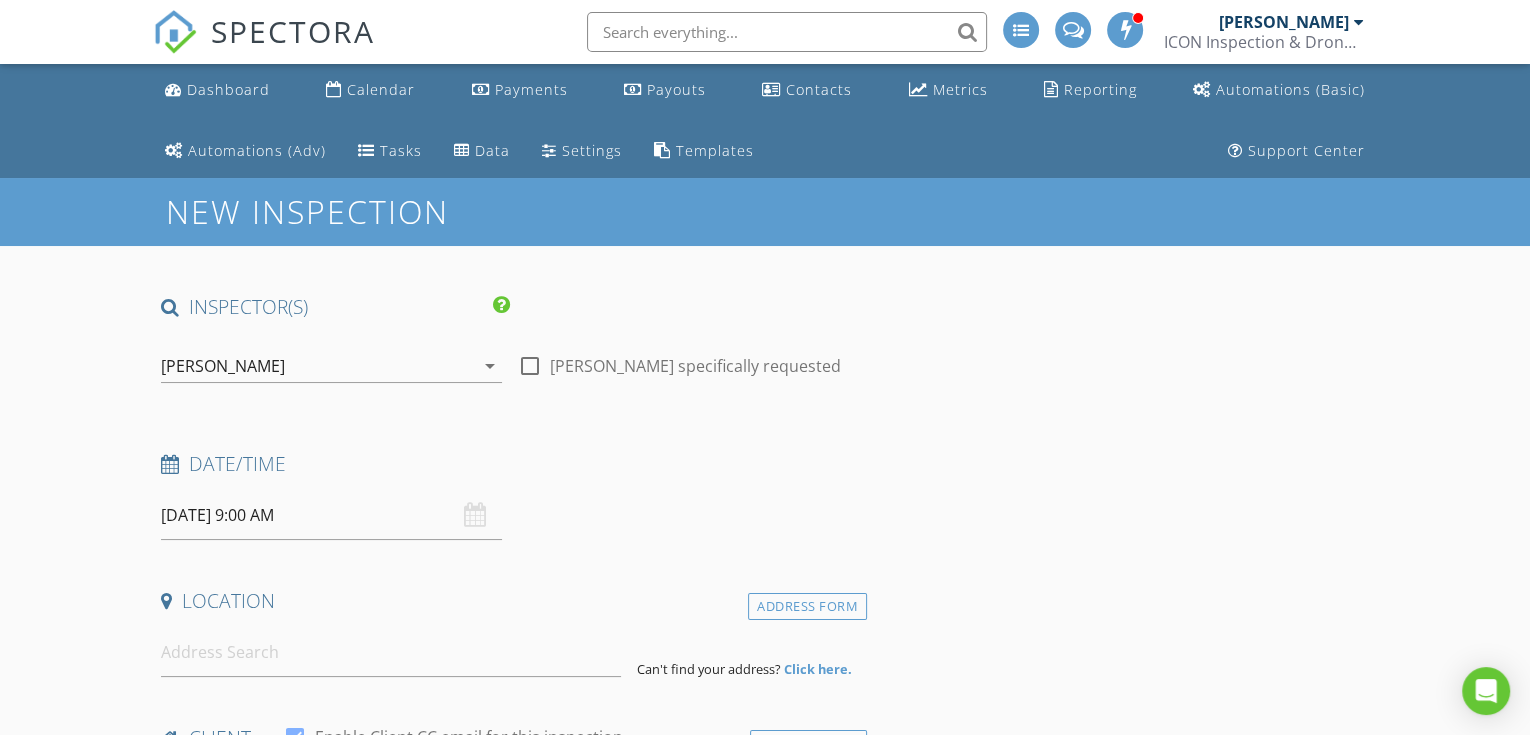 type on "[PERSON_NAME]" 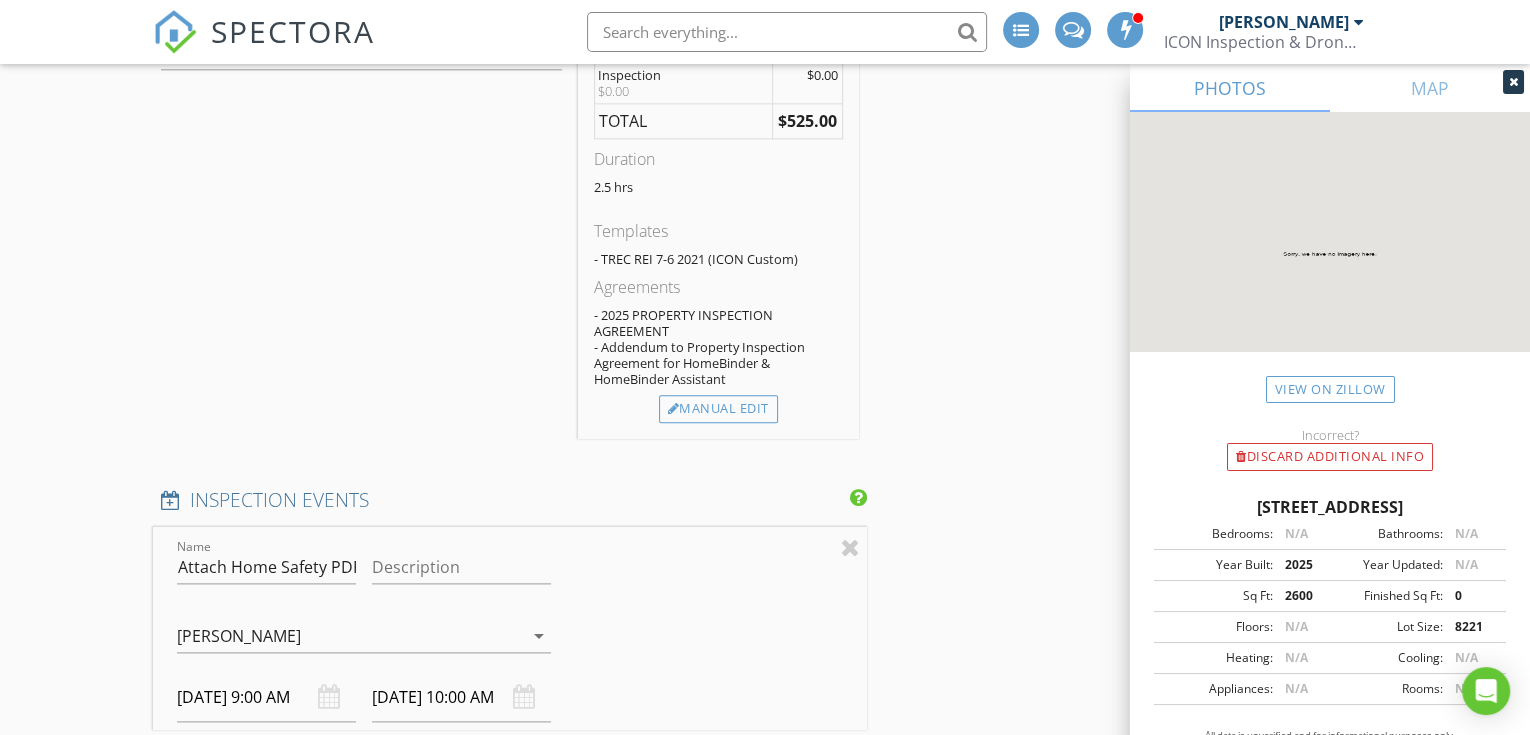 scroll, scrollTop: 2370, scrollLeft: 0, axis: vertical 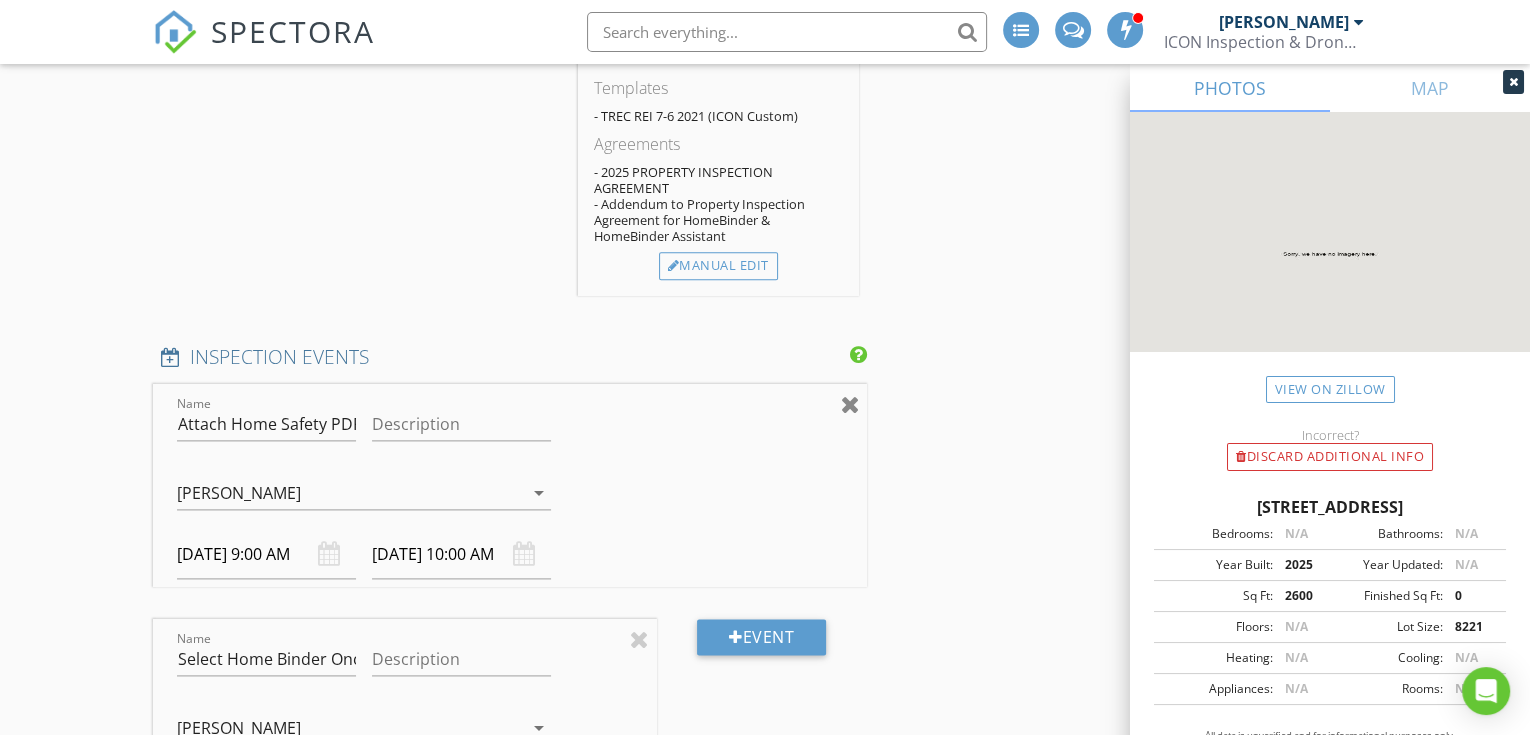 click at bounding box center (850, 404) 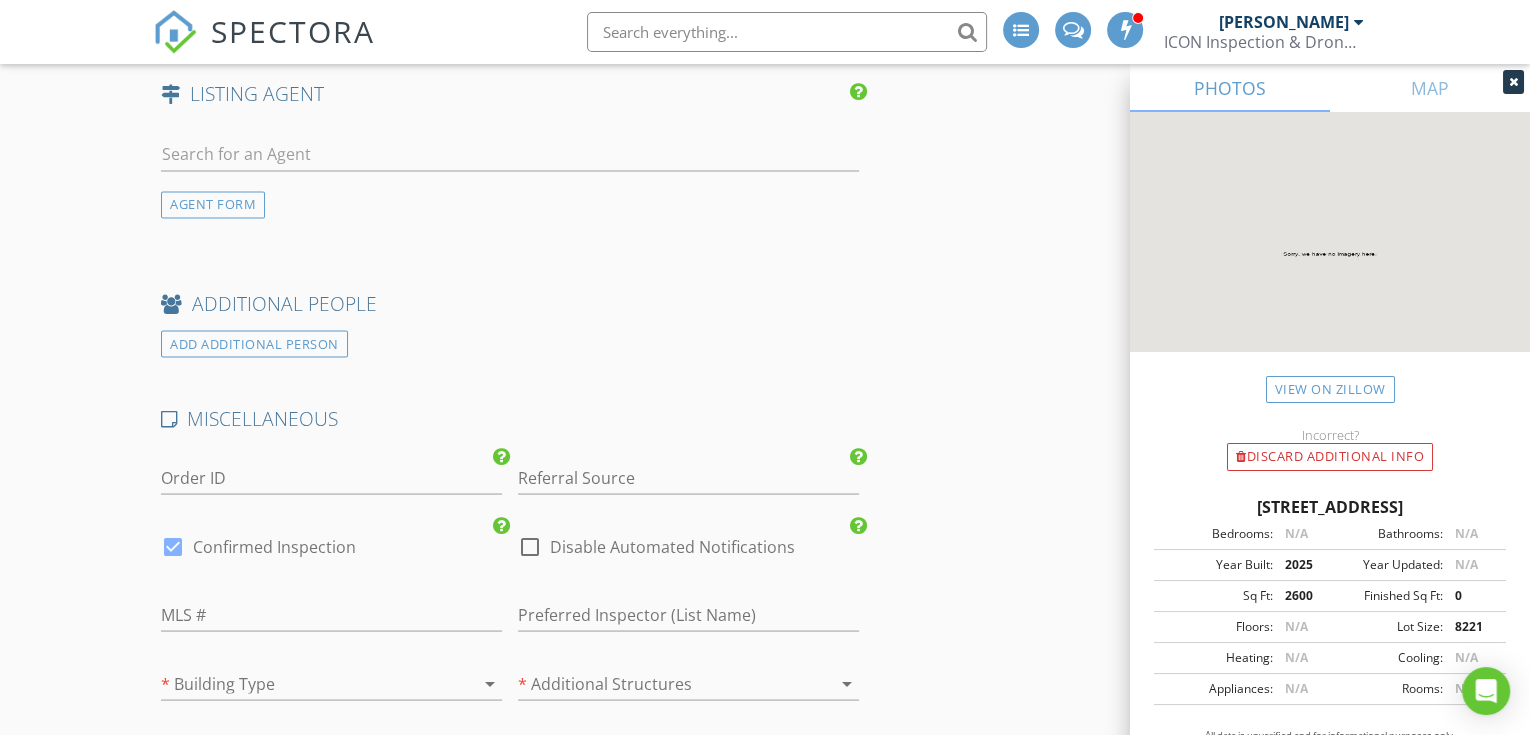 scroll, scrollTop: 3555, scrollLeft: 0, axis: vertical 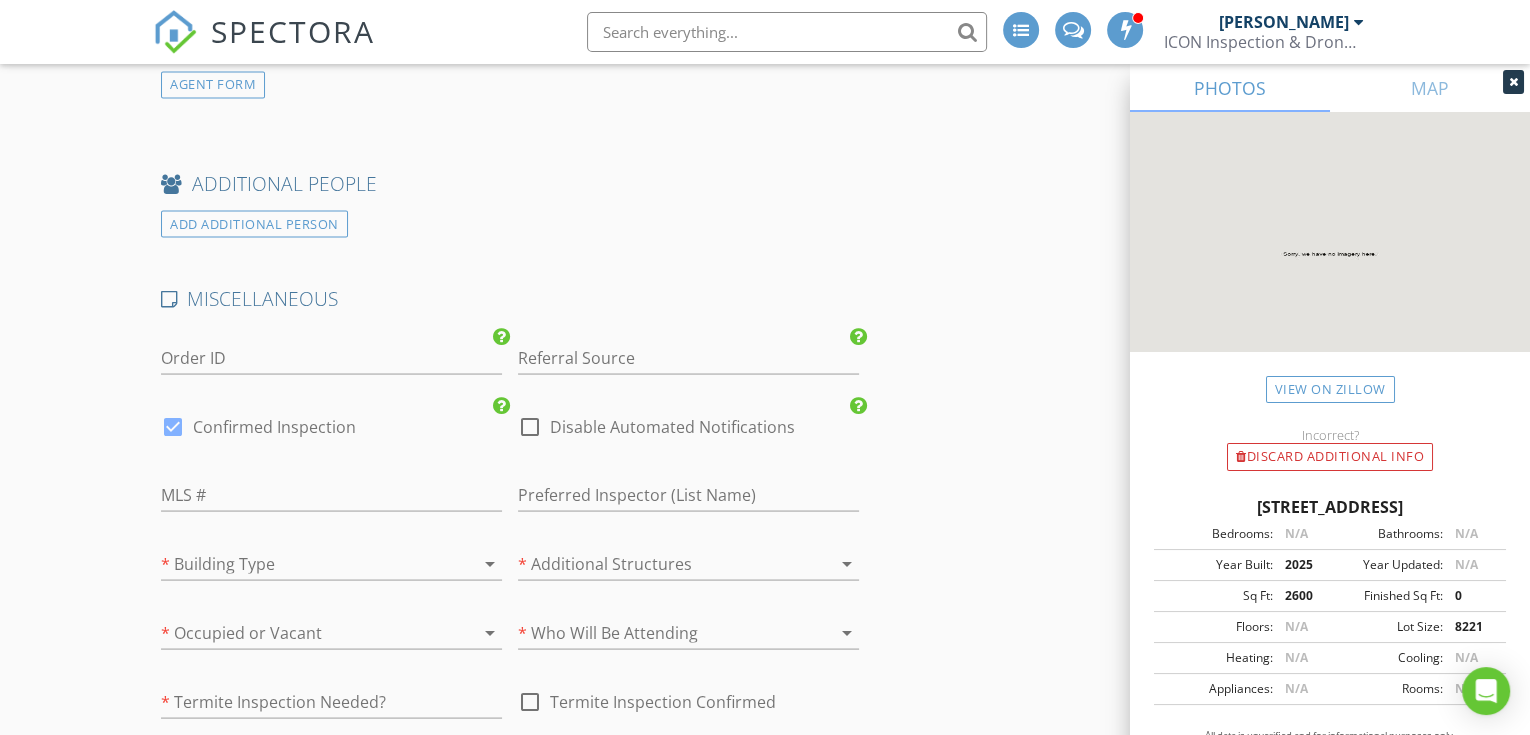 click at bounding box center [303, 563] 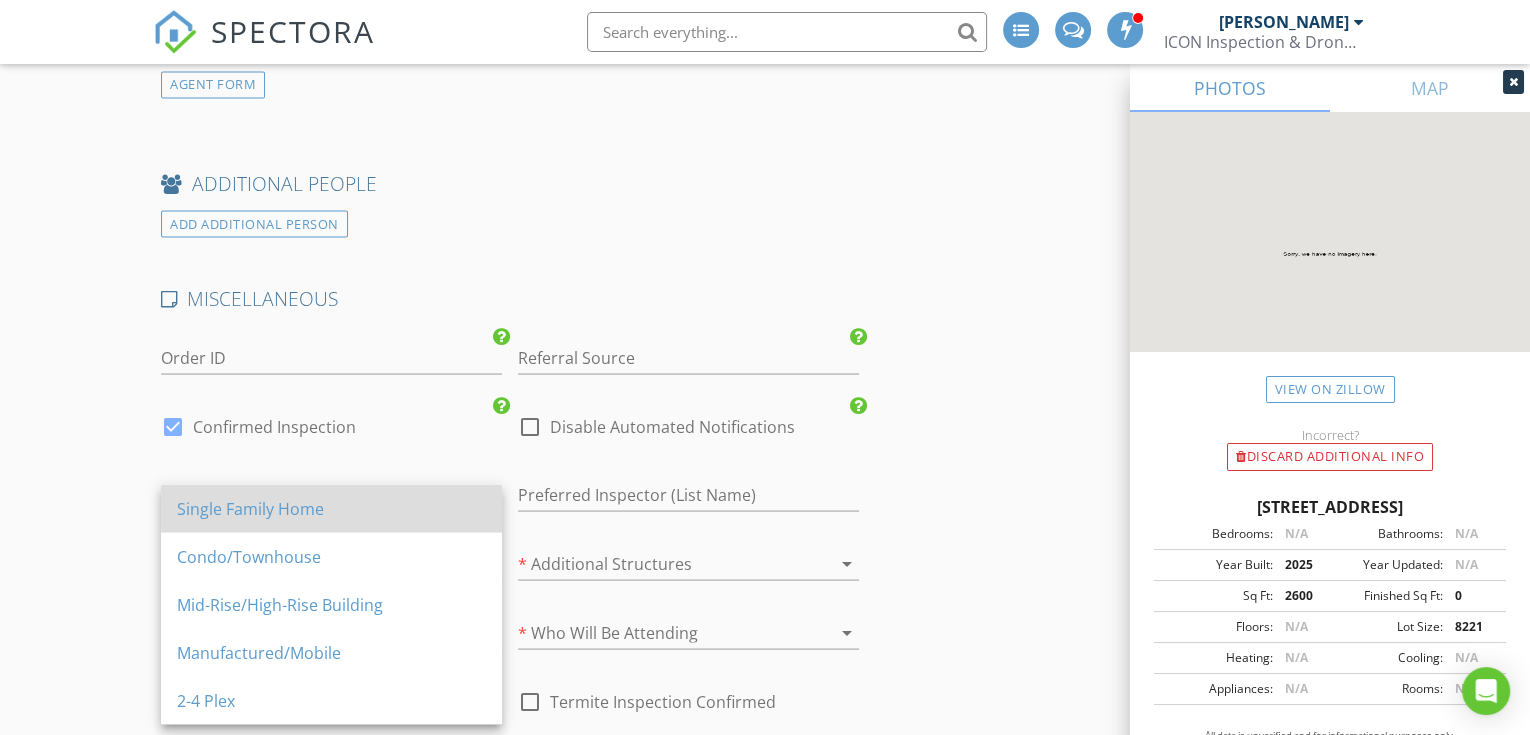 click on "Single Family Home" at bounding box center (331, 508) 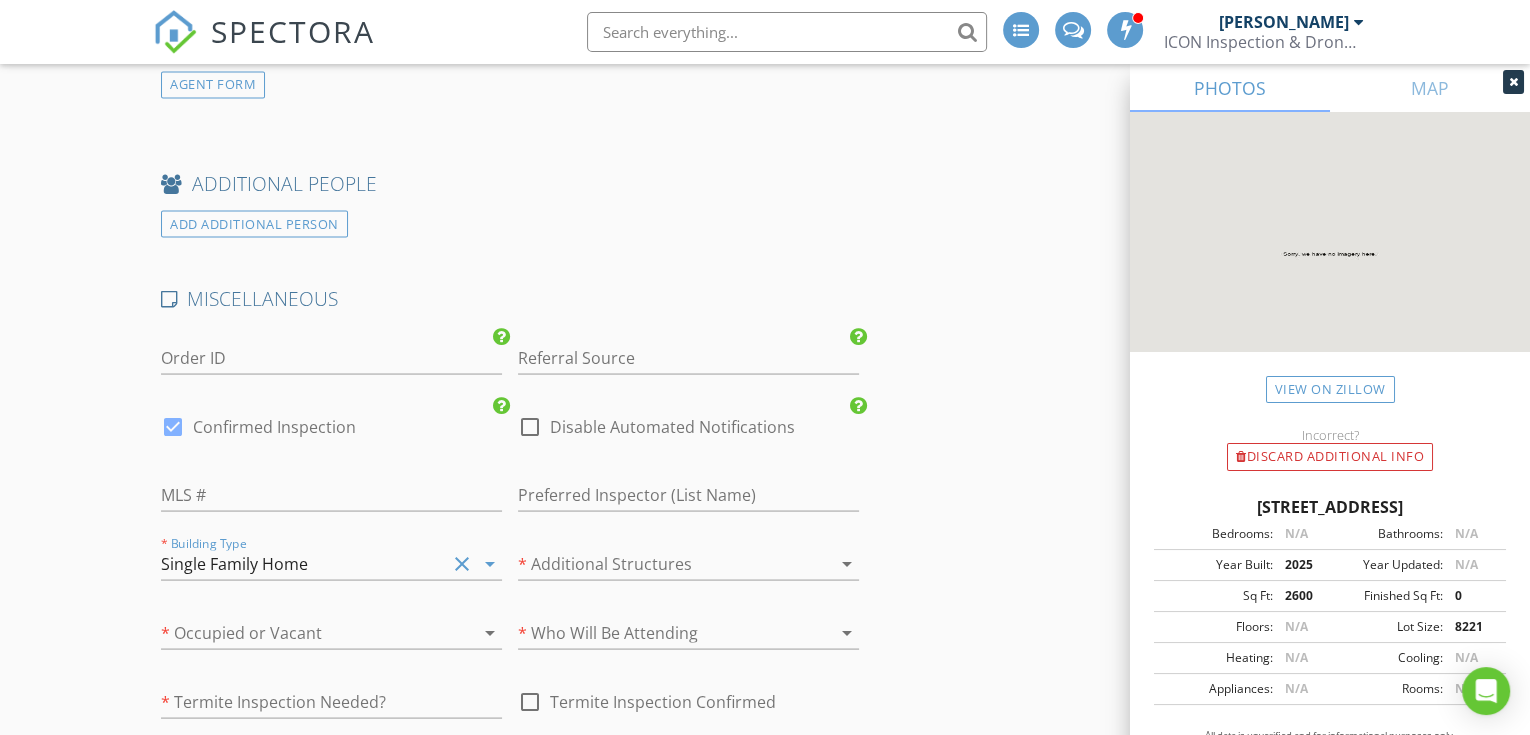 click at bounding box center [303, 632] 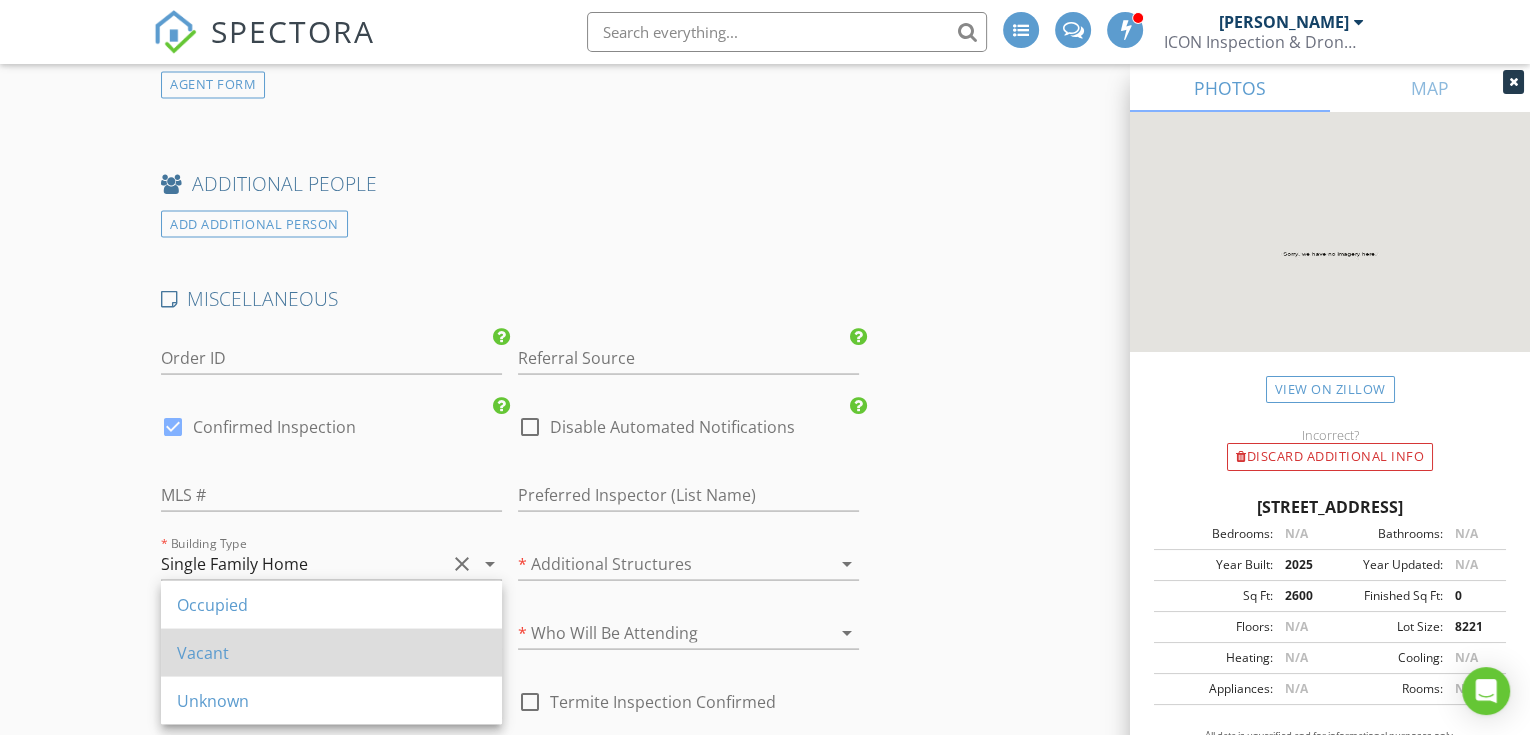 click on "Vacant" at bounding box center [331, 652] 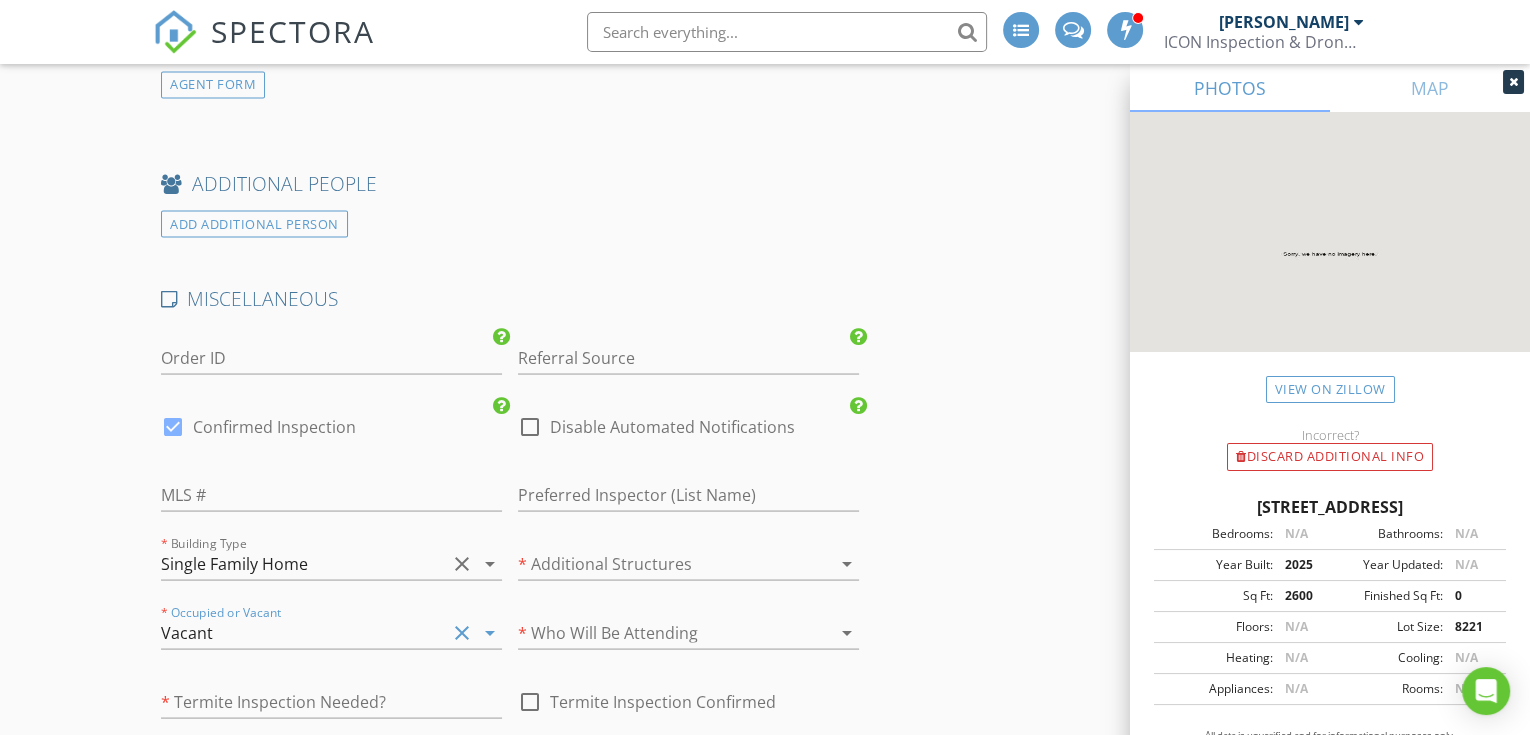 scroll, scrollTop: 3555, scrollLeft: 0, axis: vertical 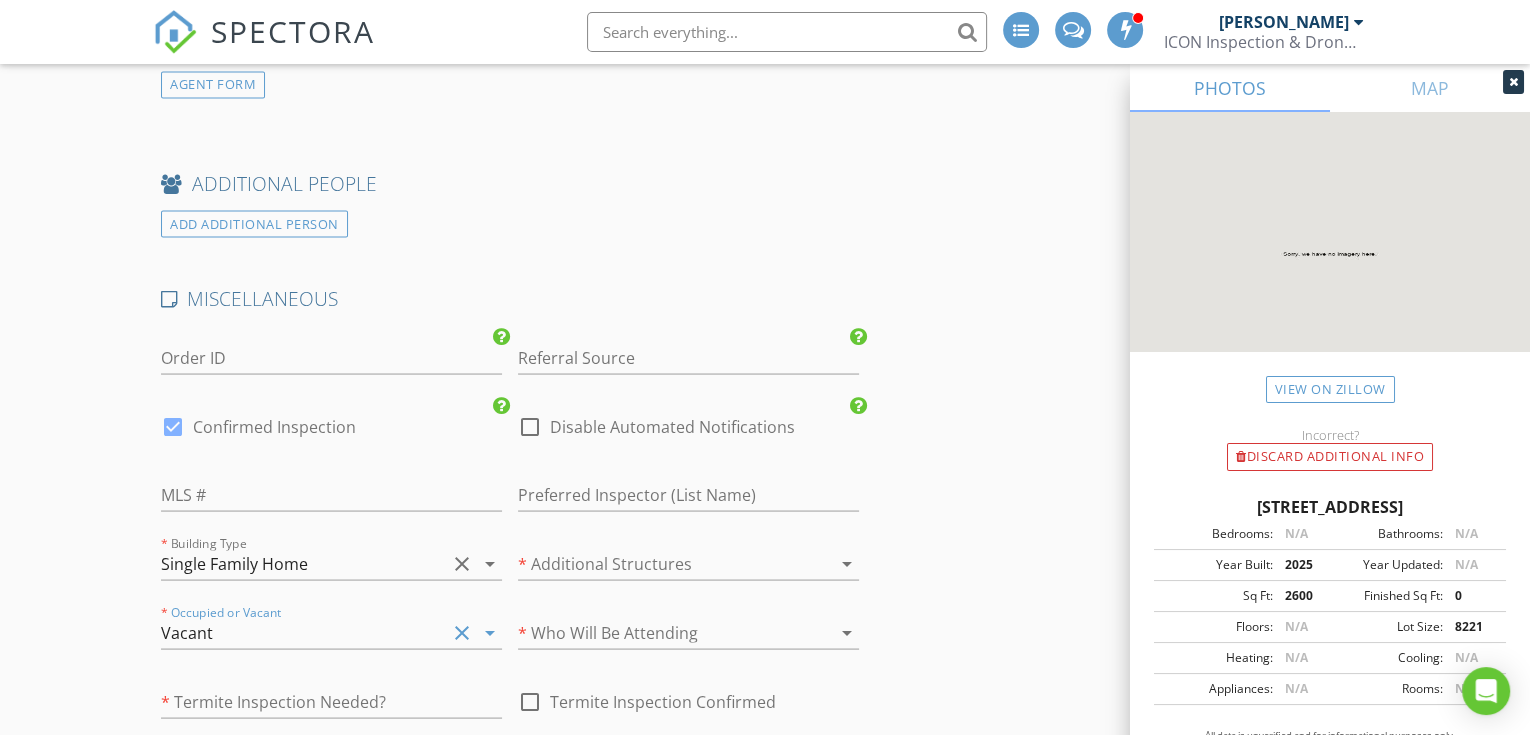 click on "Vacant" at bounding box center (303, 632) 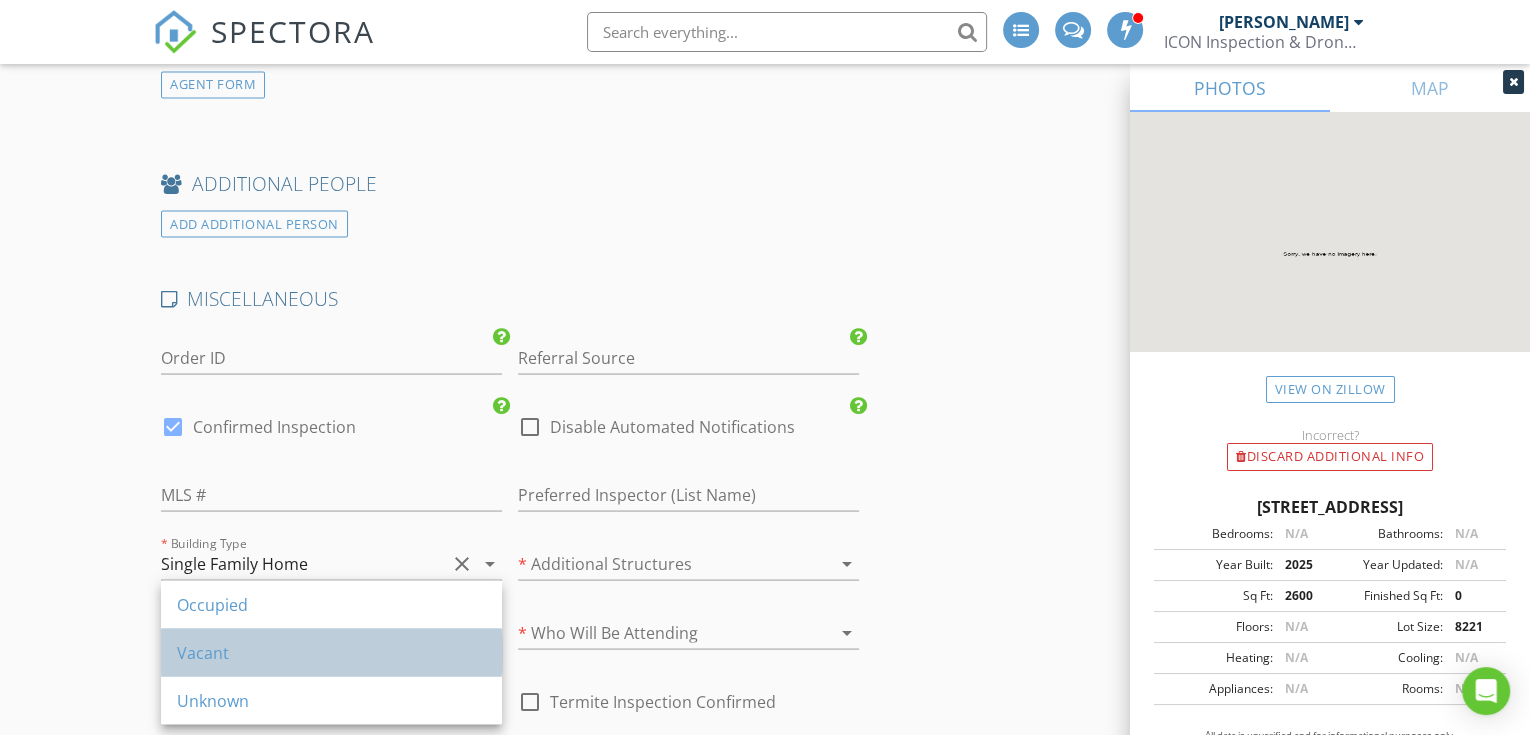 click on "Vacant" at bounding box center [331, 652] 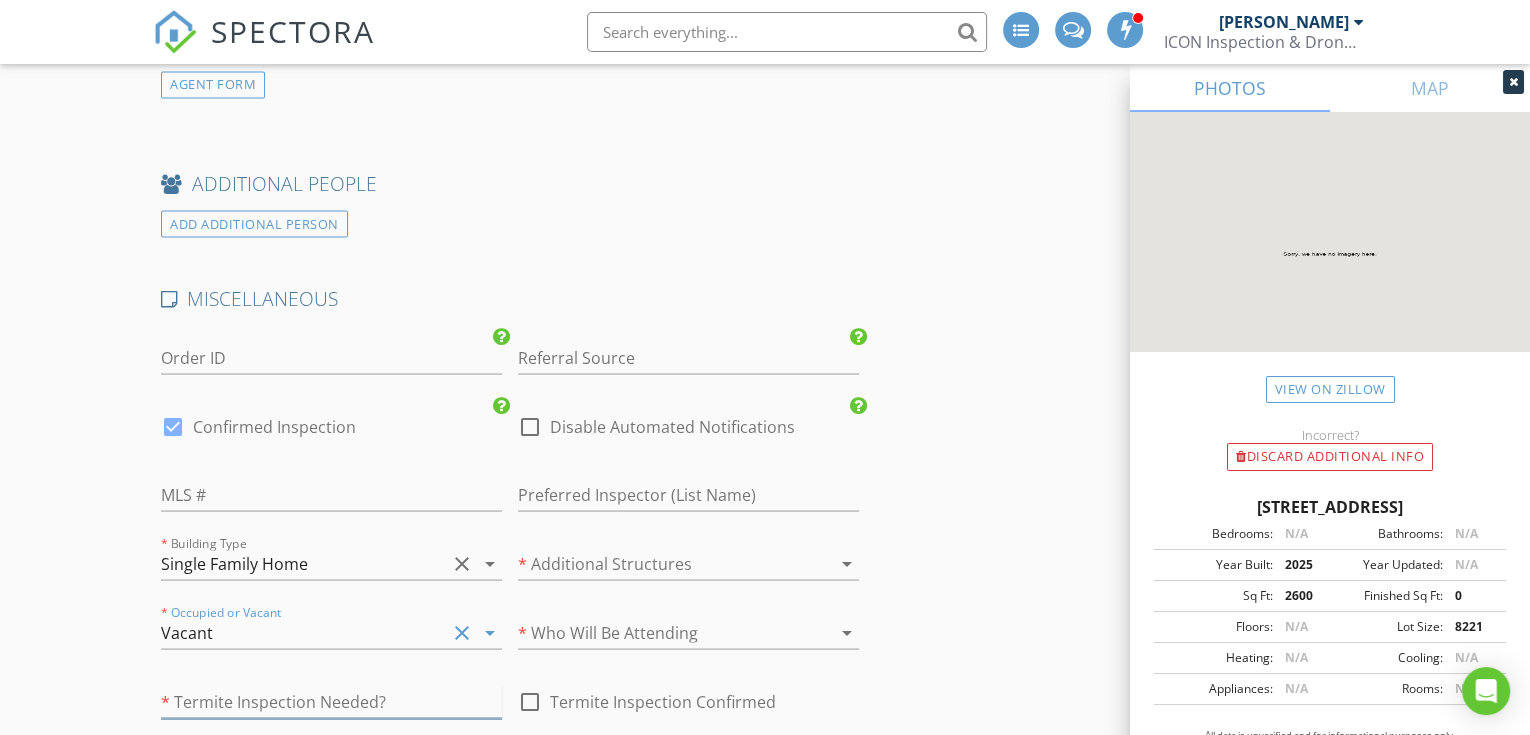 click at bounding box center [331, 701] 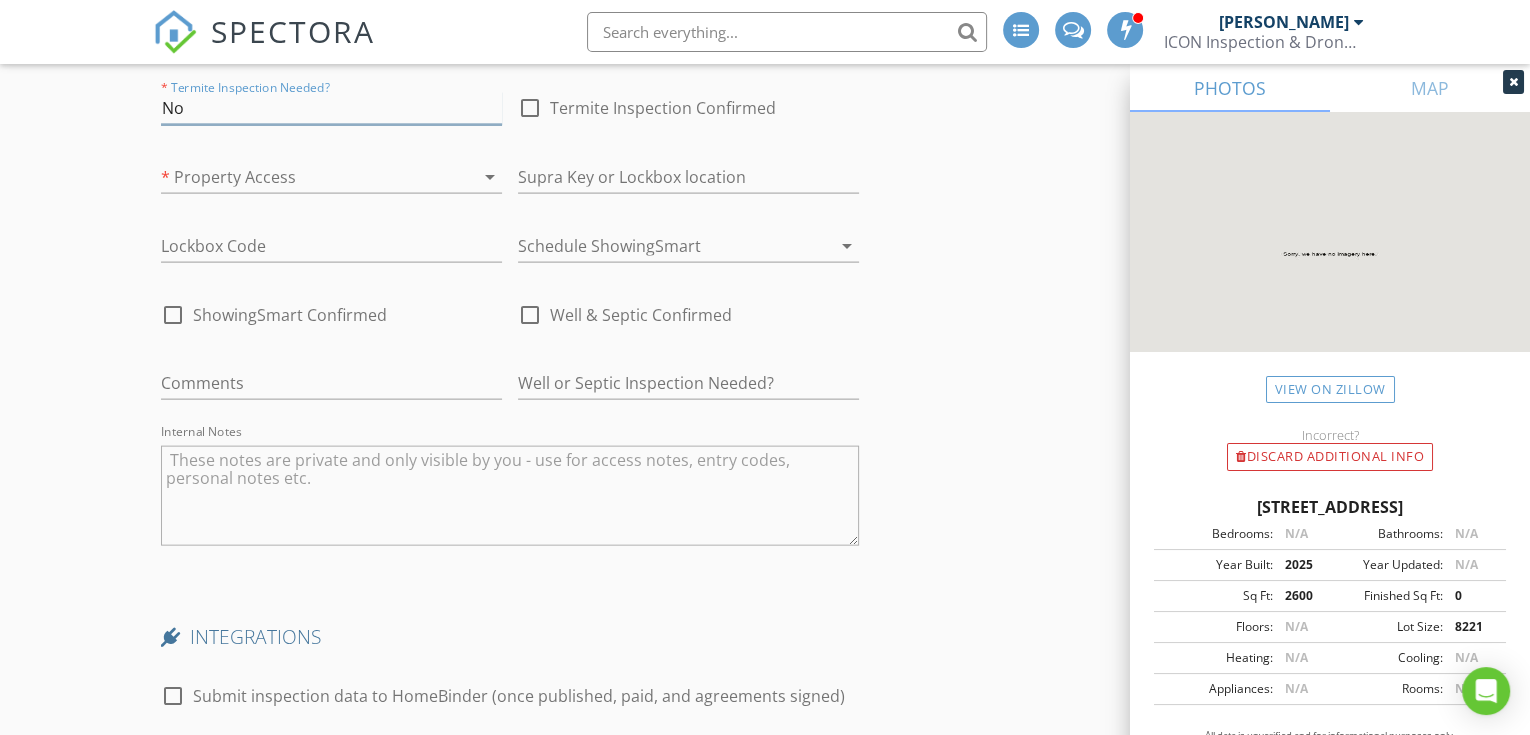 scroll, scrollTop: 3851, scrollLeft: 0, axis: vertical 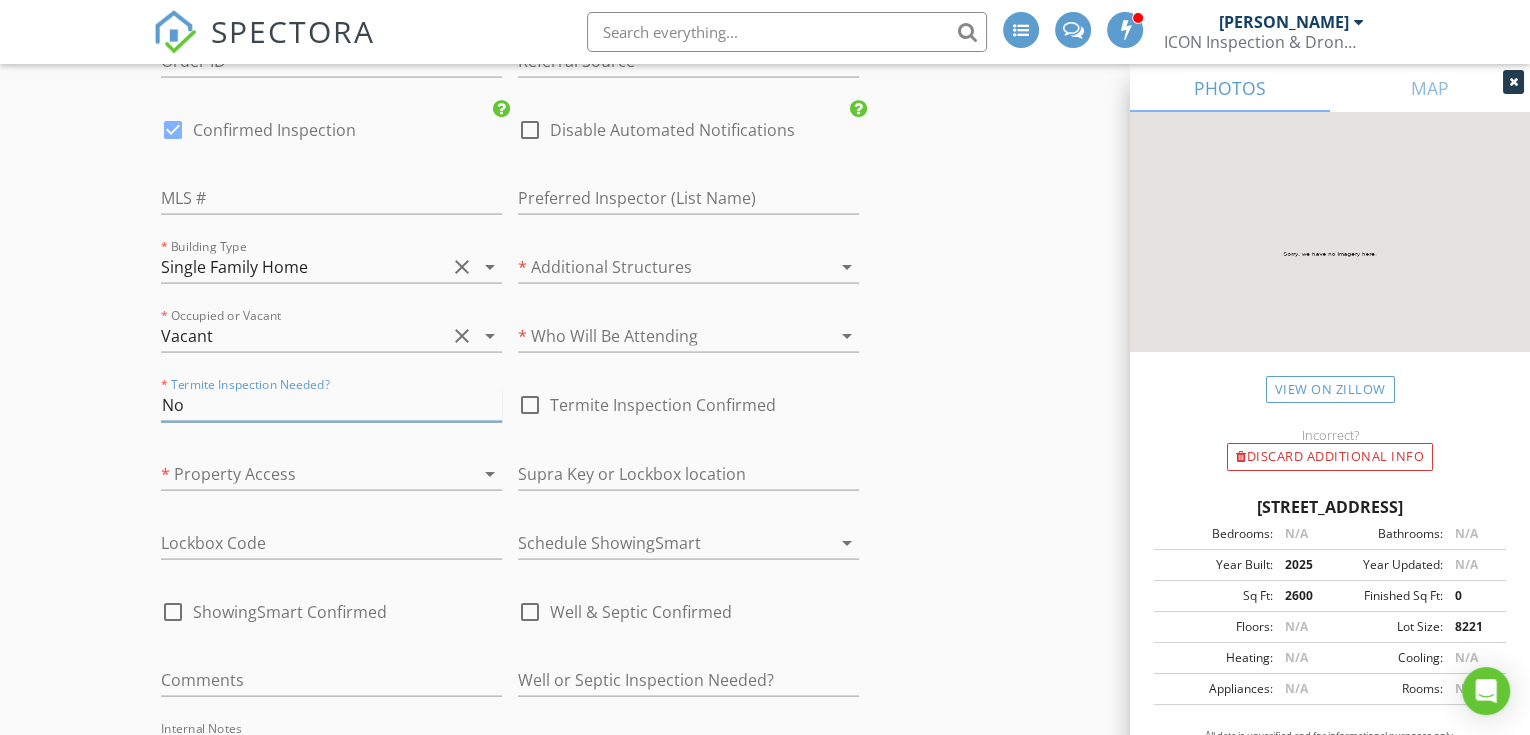 type on "No" 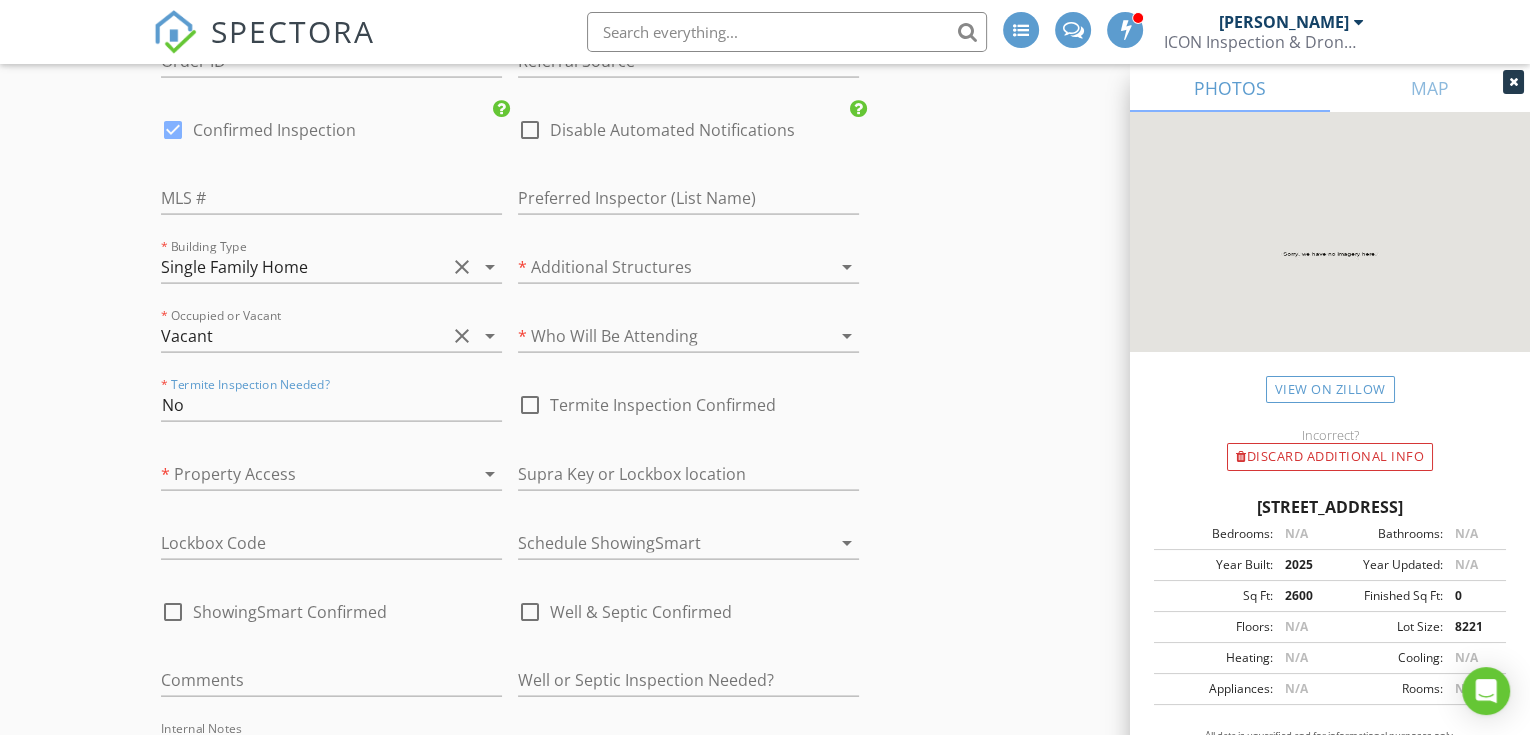 click at bounding box center (303, 474) 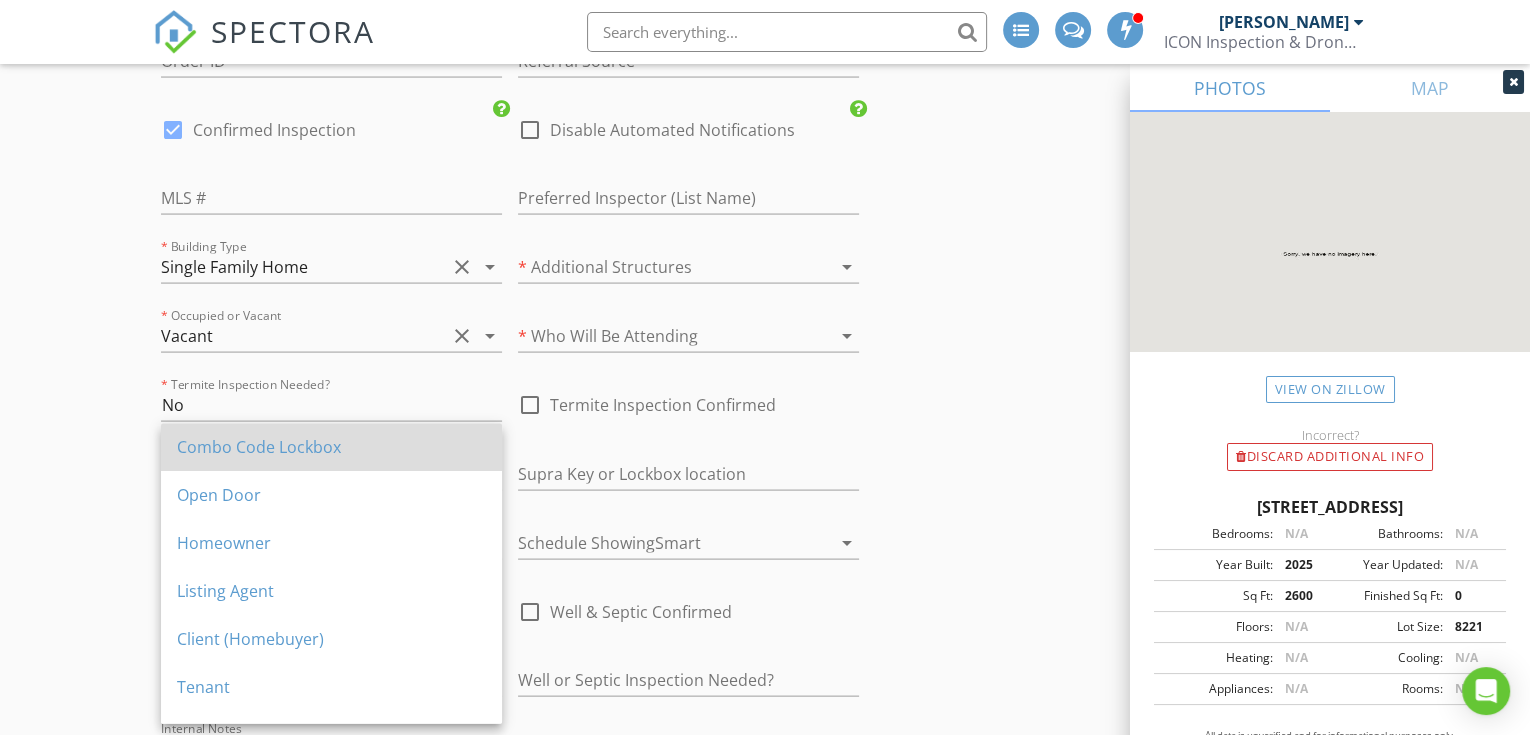 scroll, scrollTop: 179, scrollLeft: 0, axis: vertical 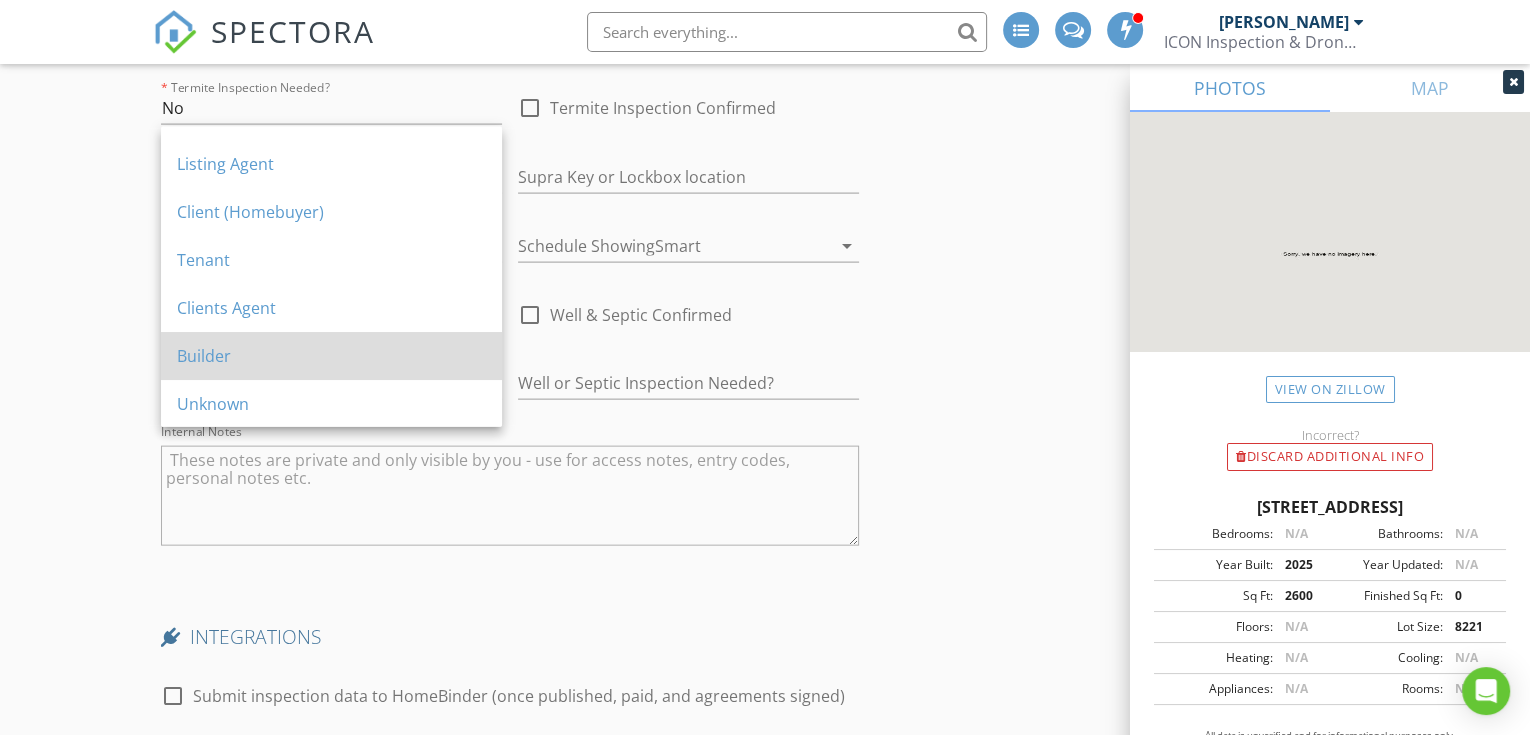 click on "Builder" at bounding box center (331, 356) 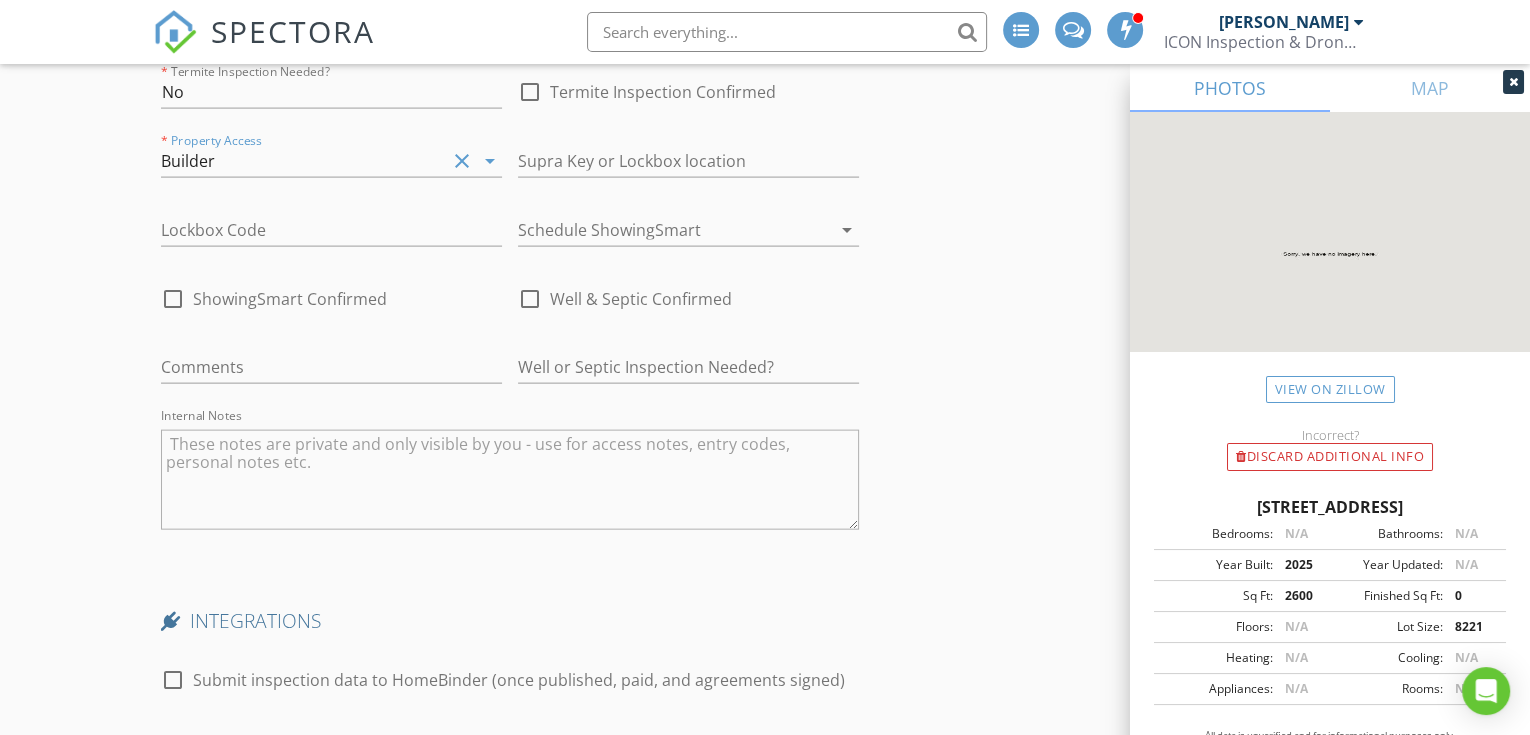 scroll, scrollTop: 3867, scrollLeft: 0, axis: vertical 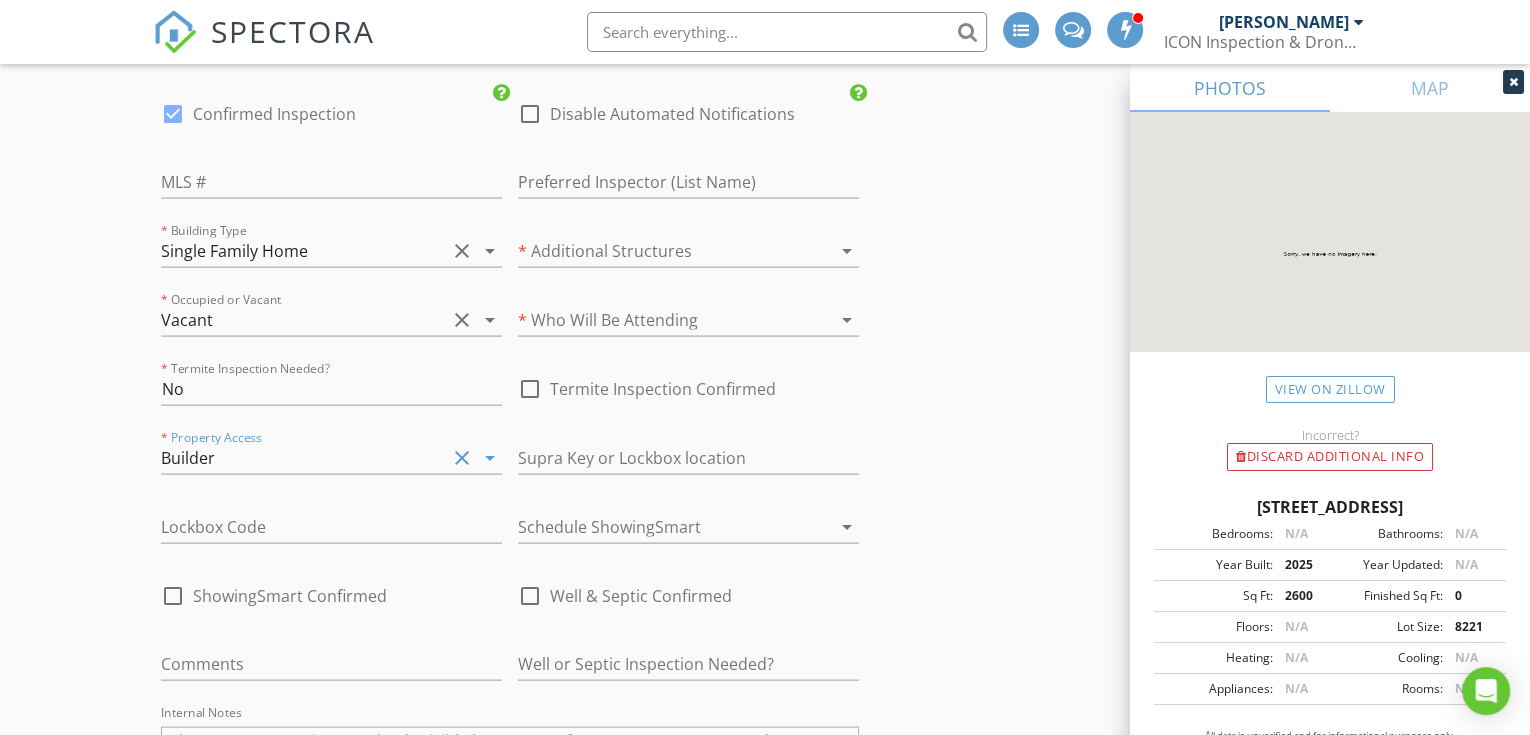 click at bounding box center [660, 320] 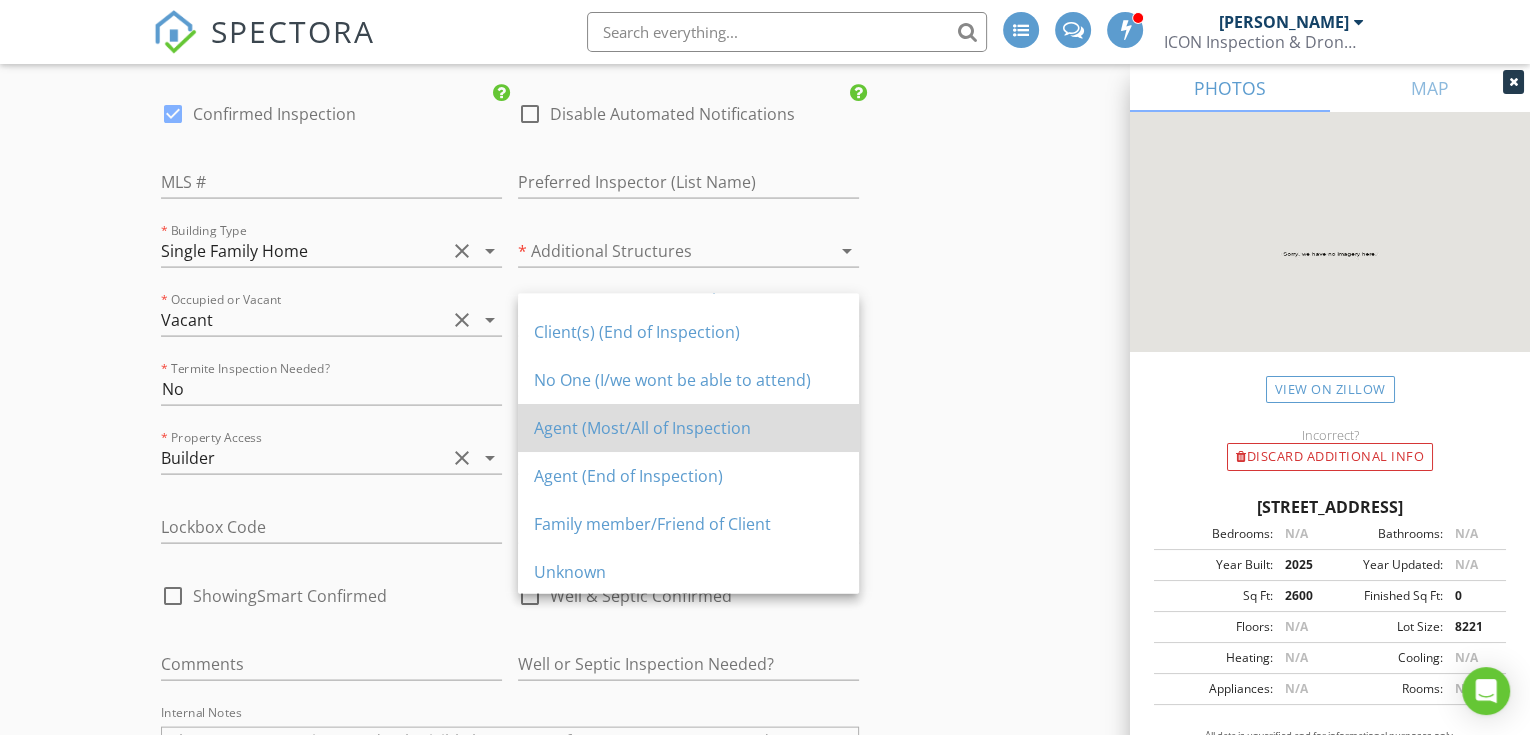scroll, scrollTop: 35, scrollLeft: 0, axis: vertical 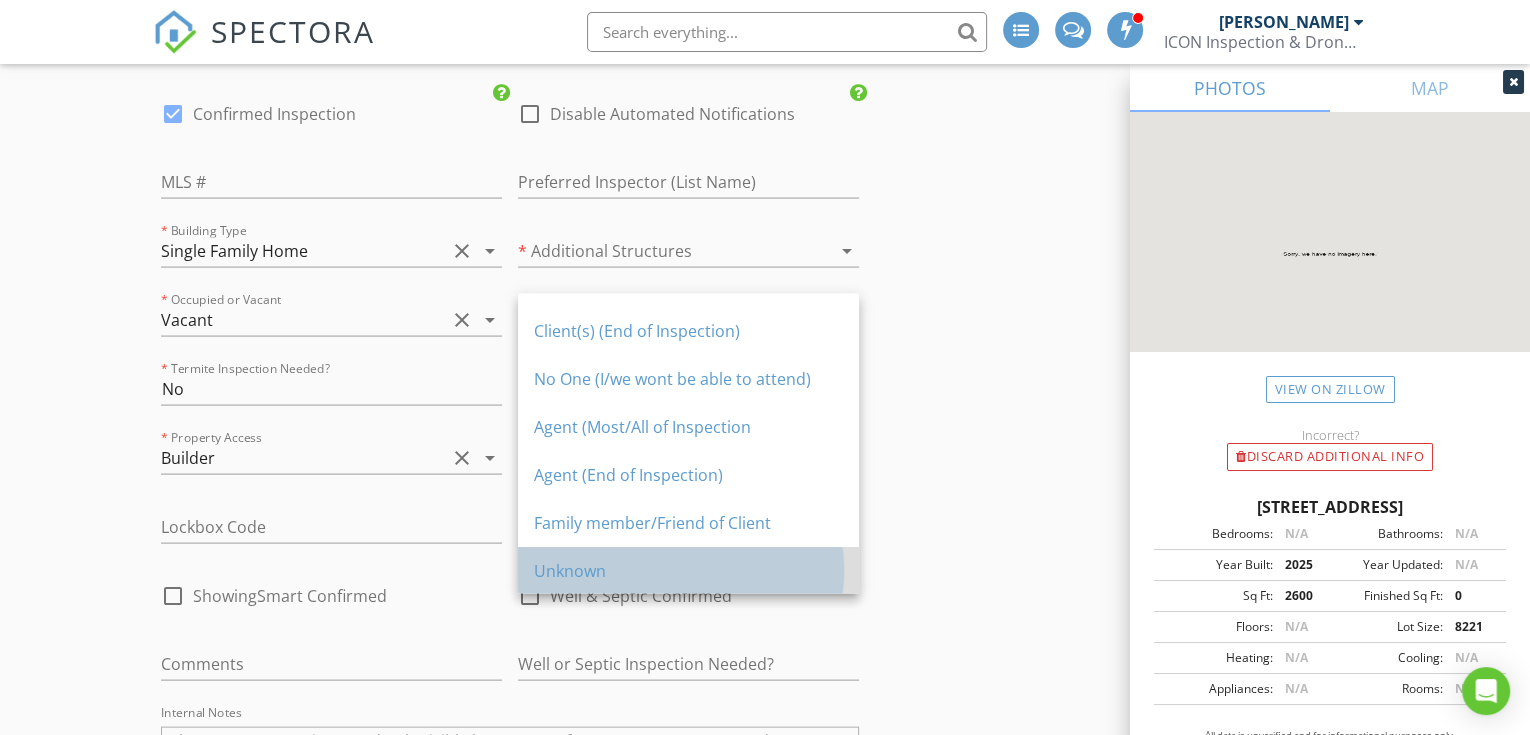 click on "Unknown" at bounding box center [688, 571] 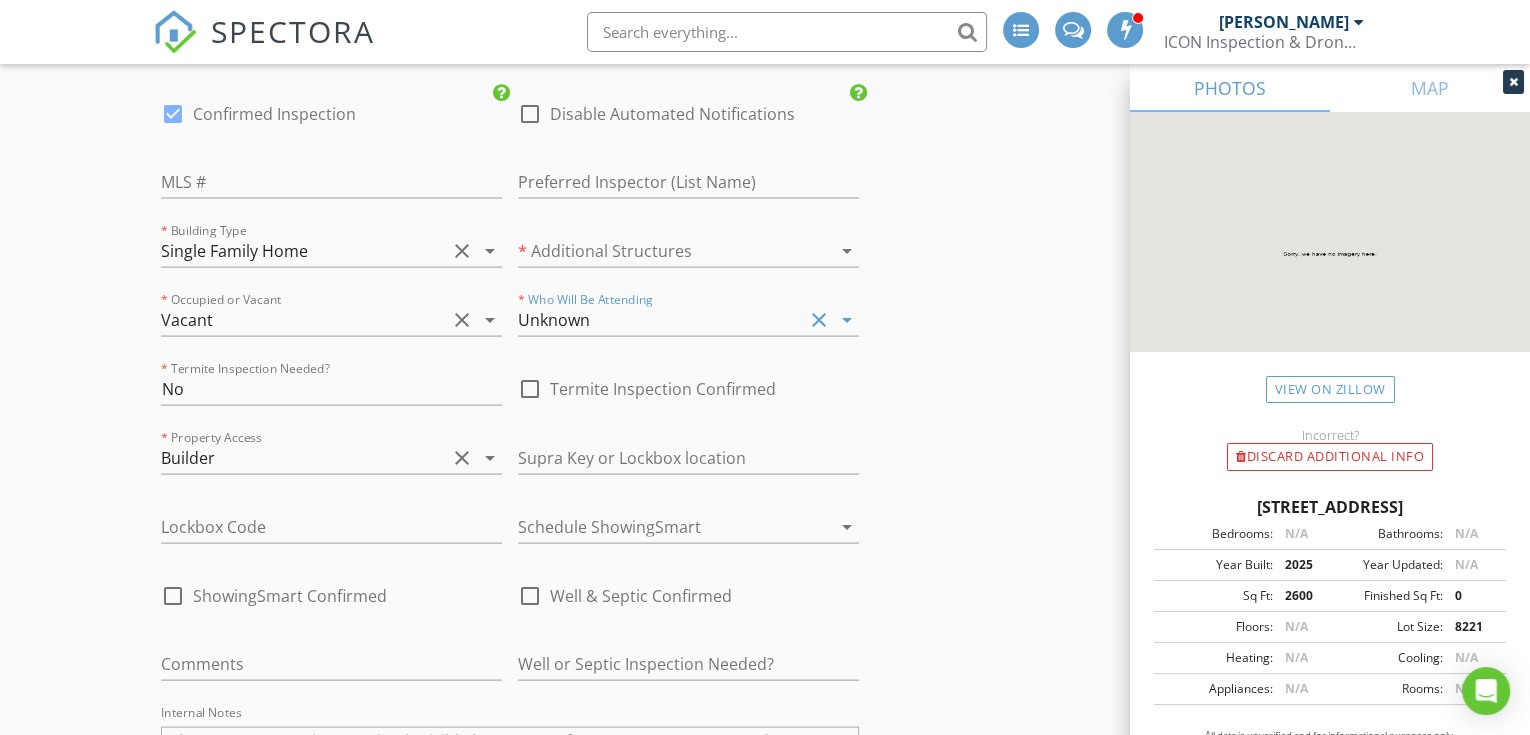 scroll, scrollTop: 3587, scrollLeft: 0, axis: vertical 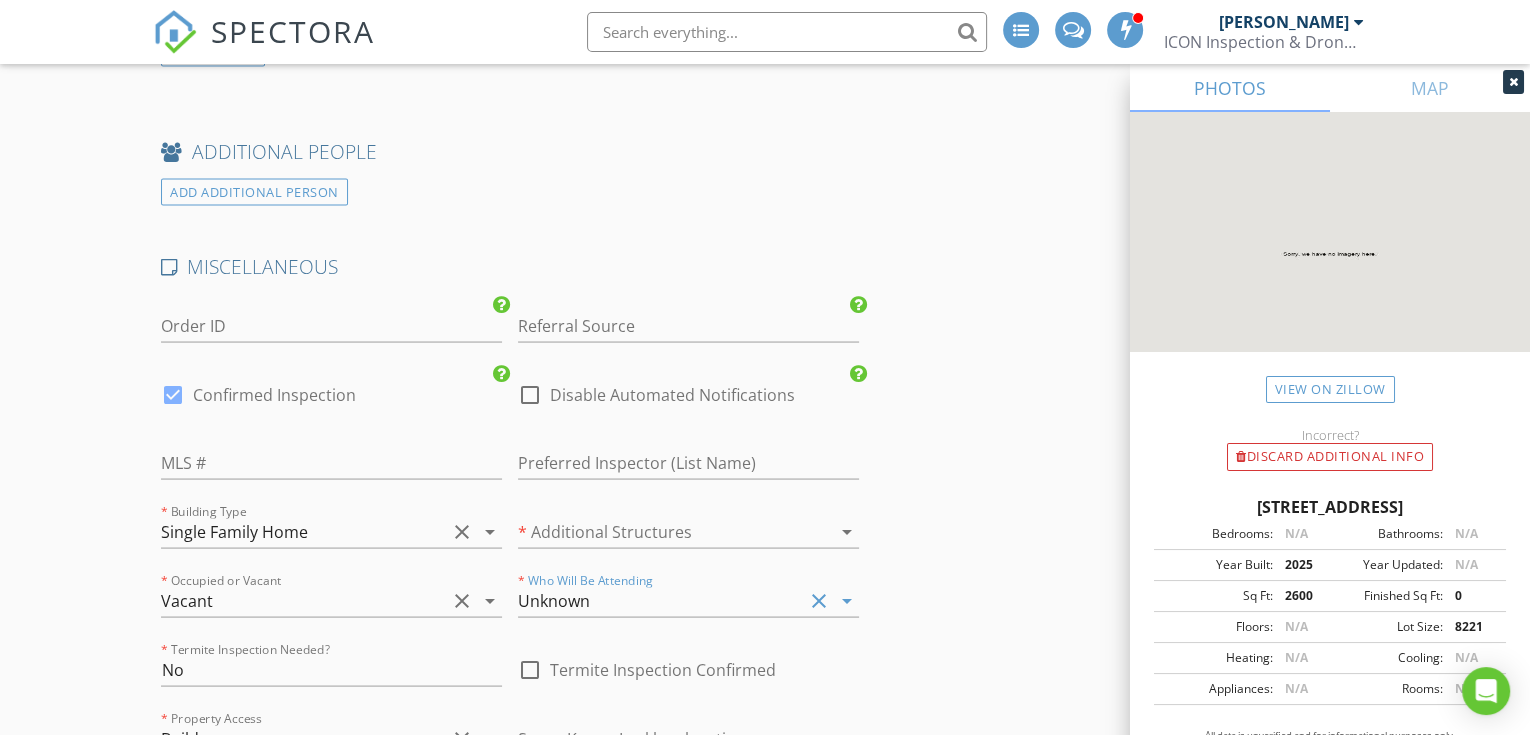 click at bounding box center (660, 531) 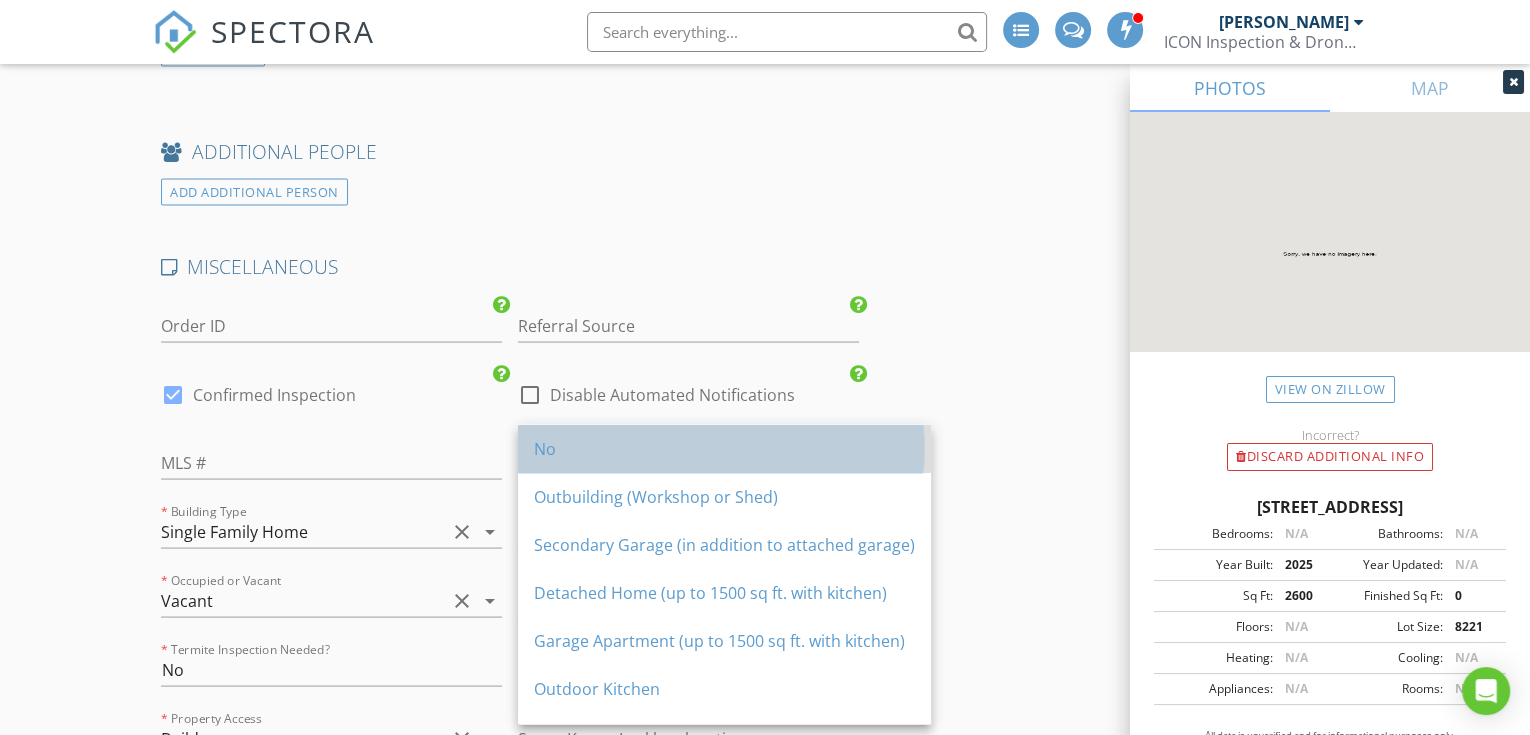 click on "No" at bounding box center [724, 448] 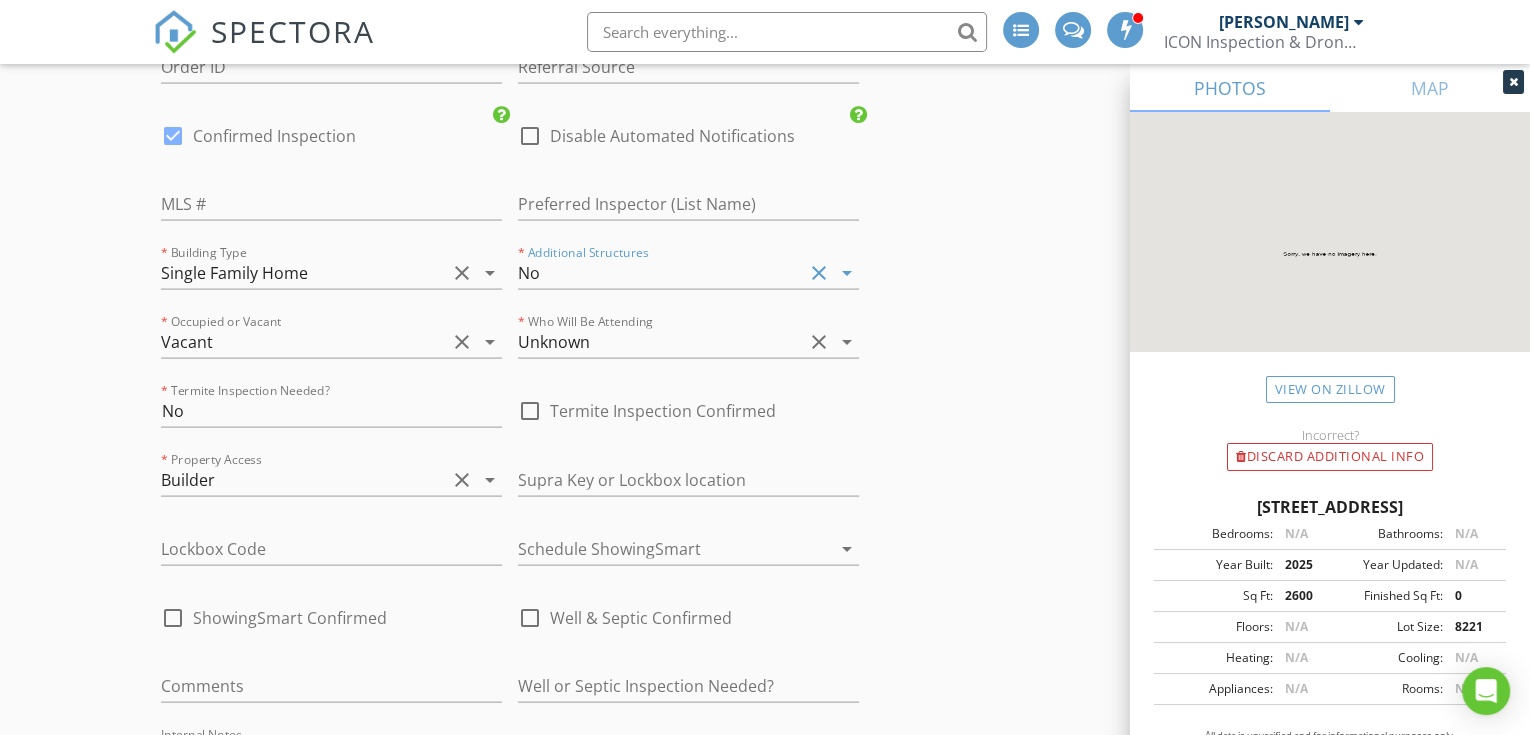 scroll, scrollTop: 3777, scrollLeft: 0, axis: vertical 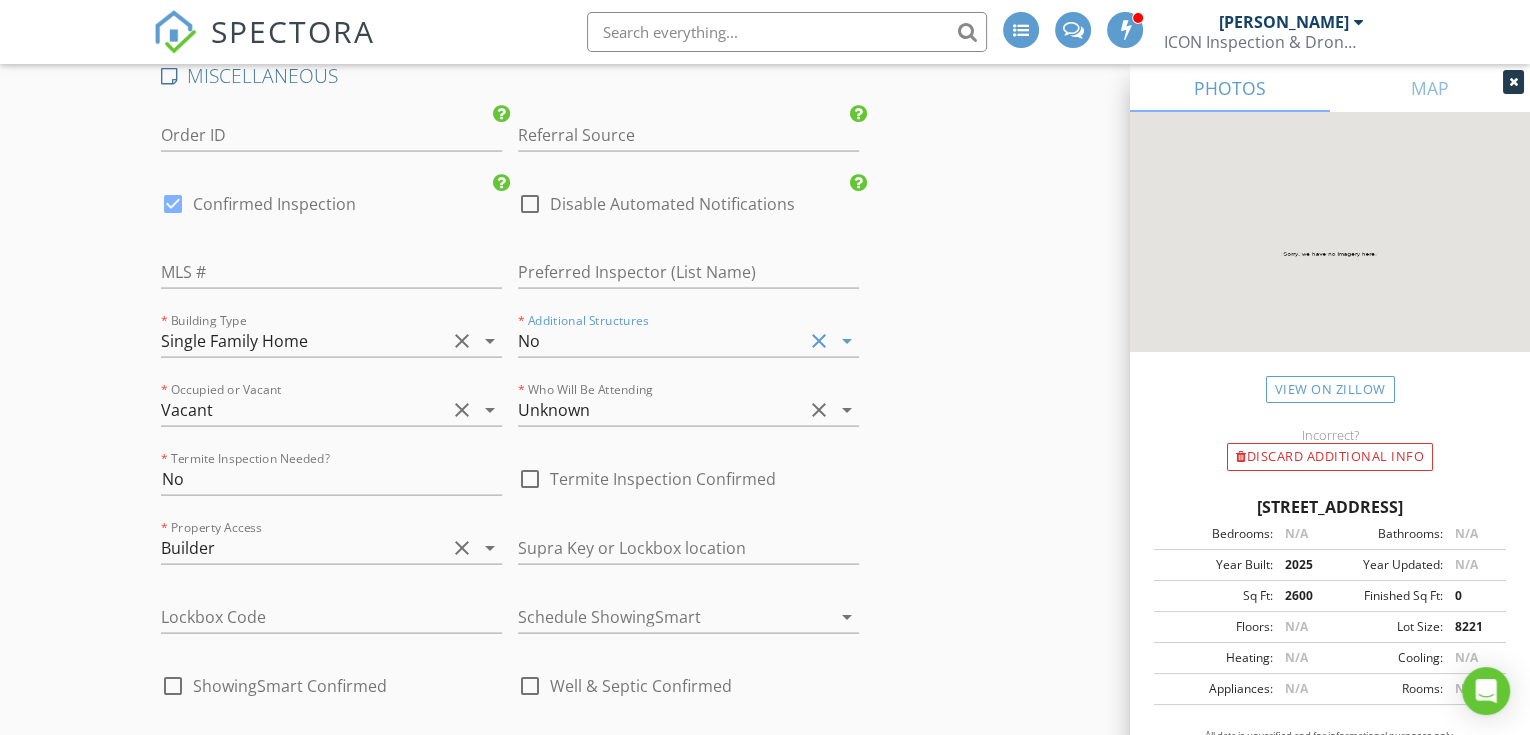 click at bounding box center (530, 204) 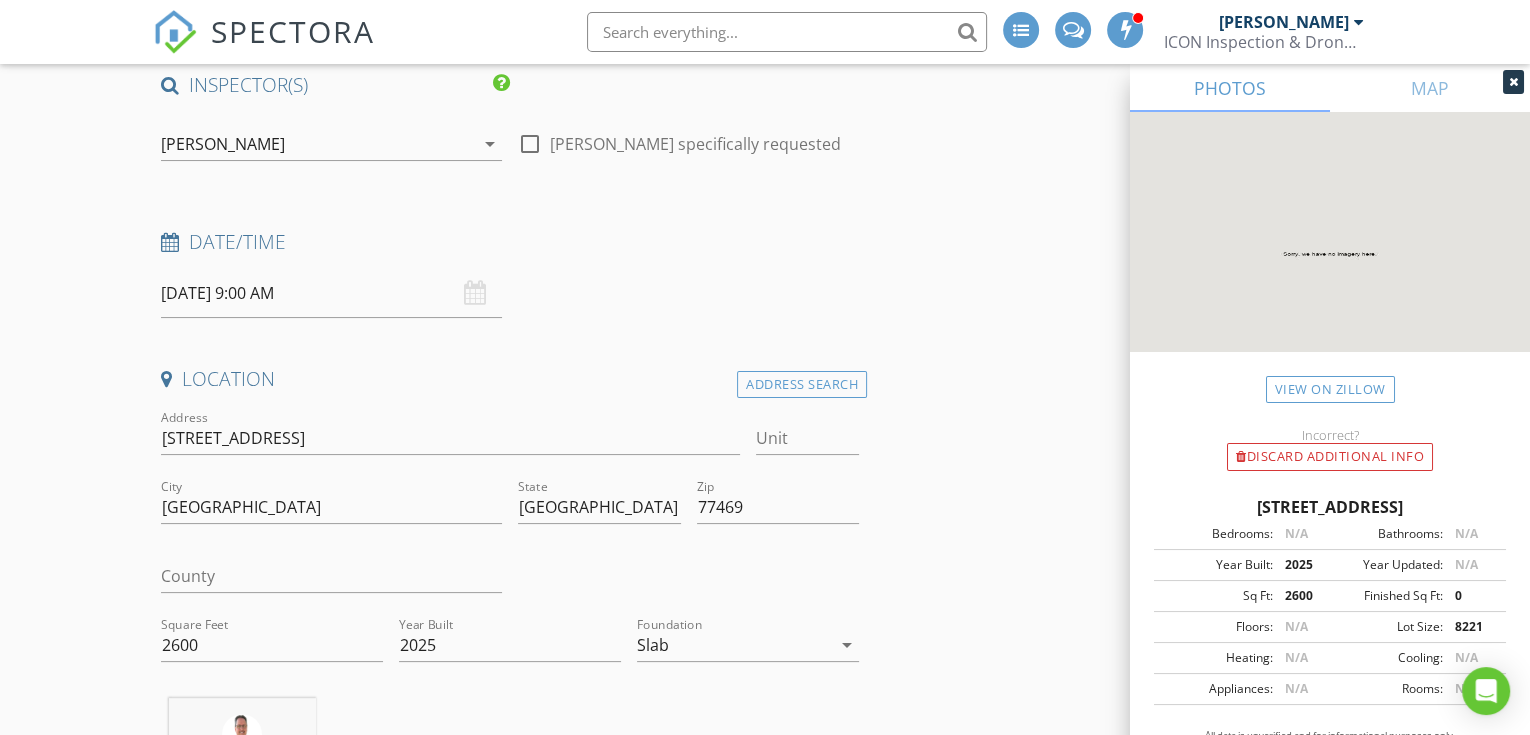 scroll, scrollTop: 0, scrollLeft: 0, axis: both 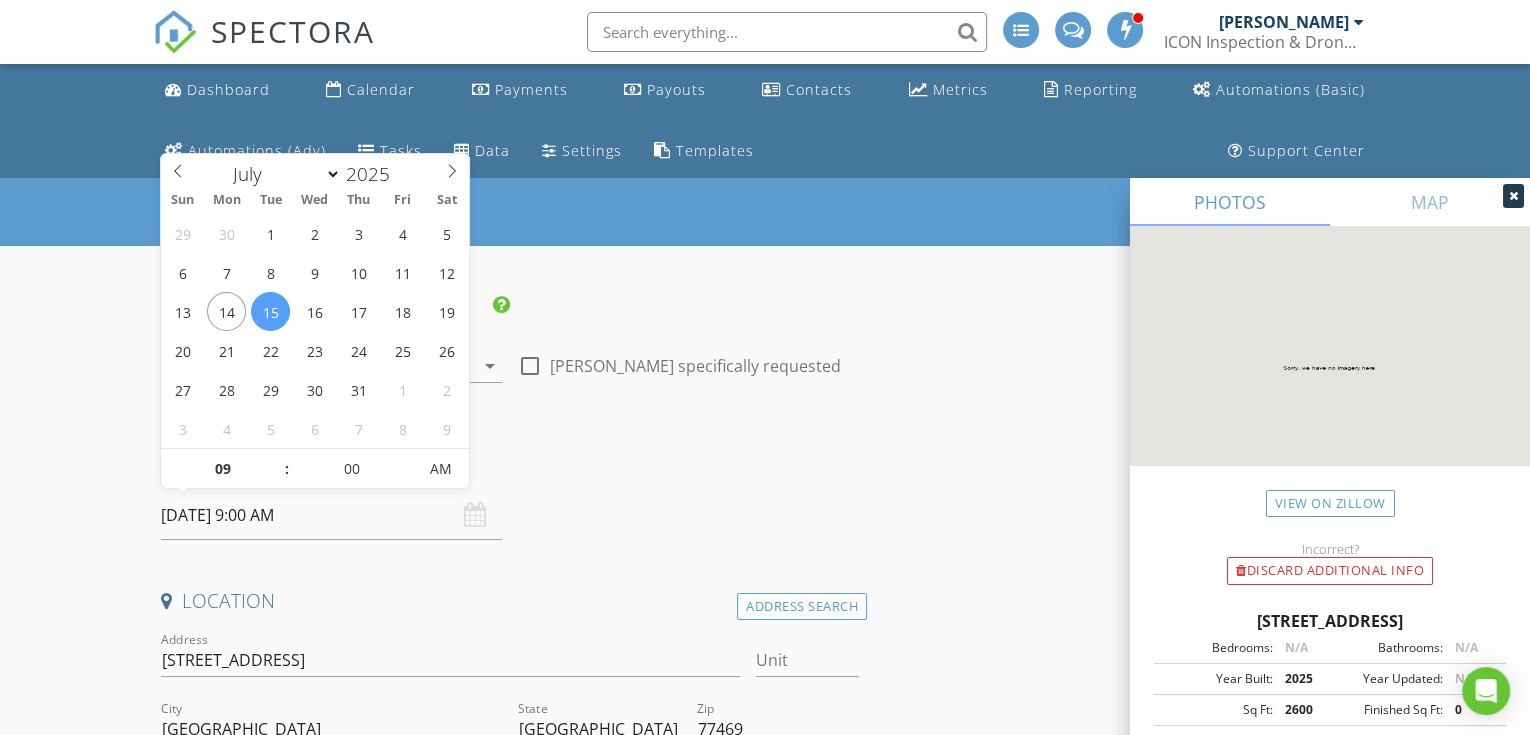 click on "[DATE] 9:00 AM" at bounding box center (331, 515) 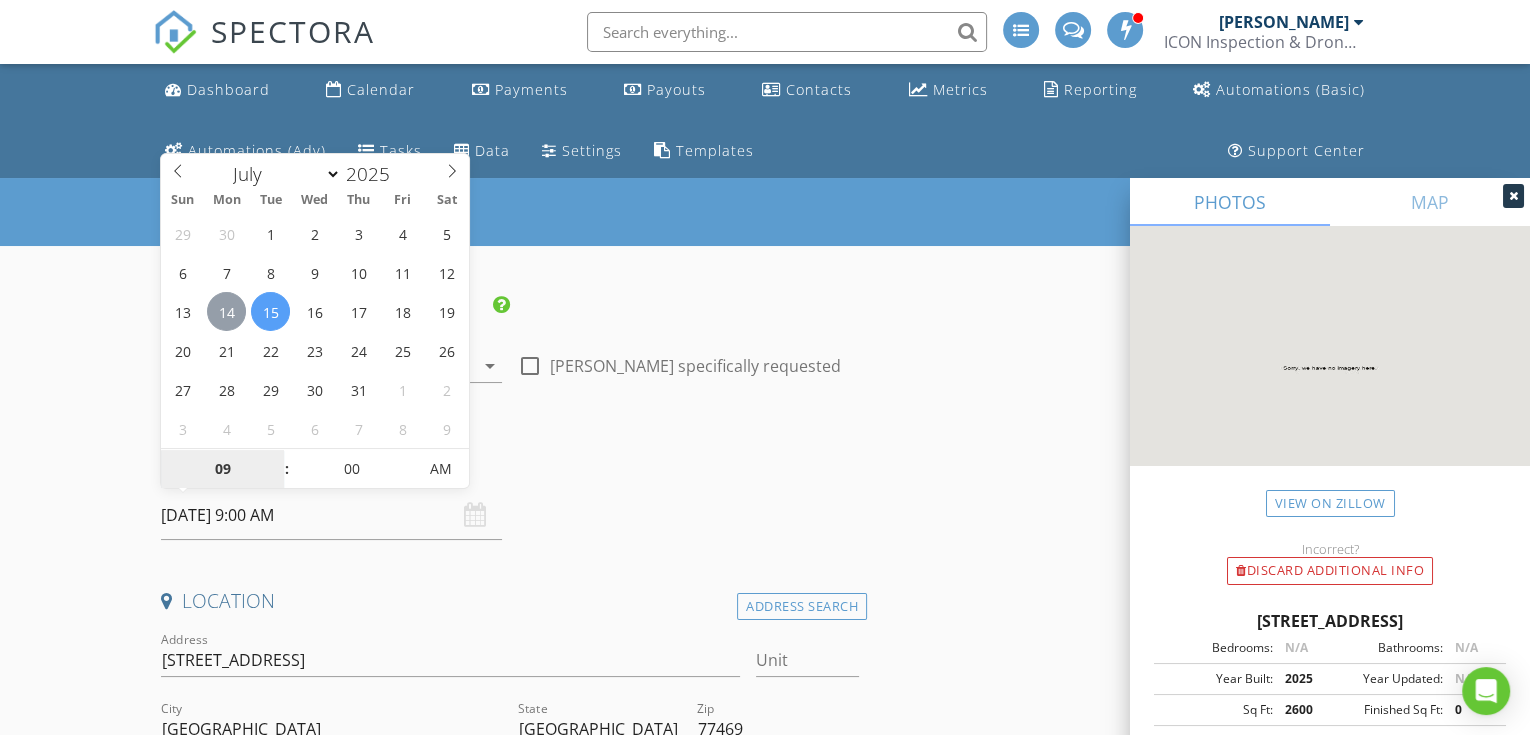 type on "[DATE] 9:00 AM" 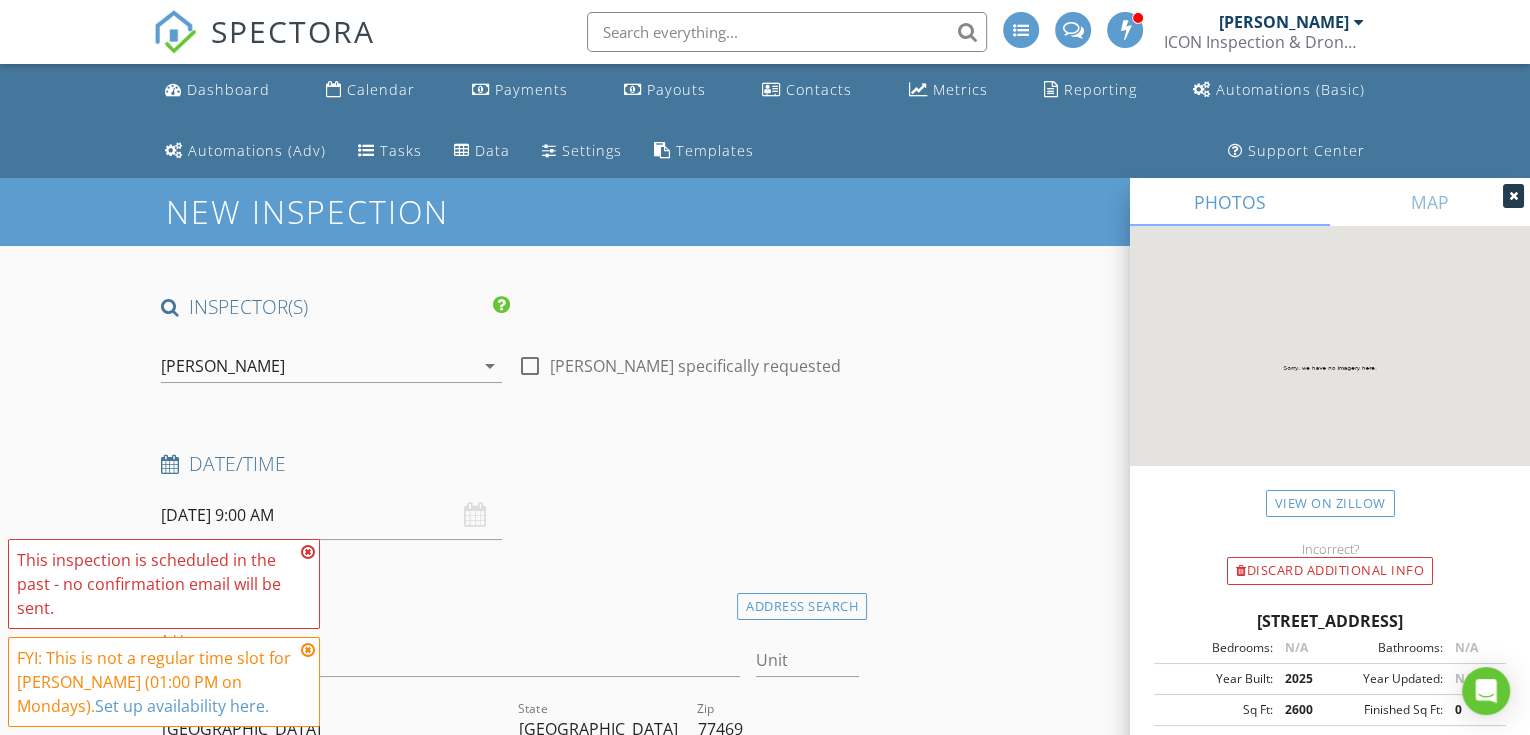 click at bounding box center [308, 552] 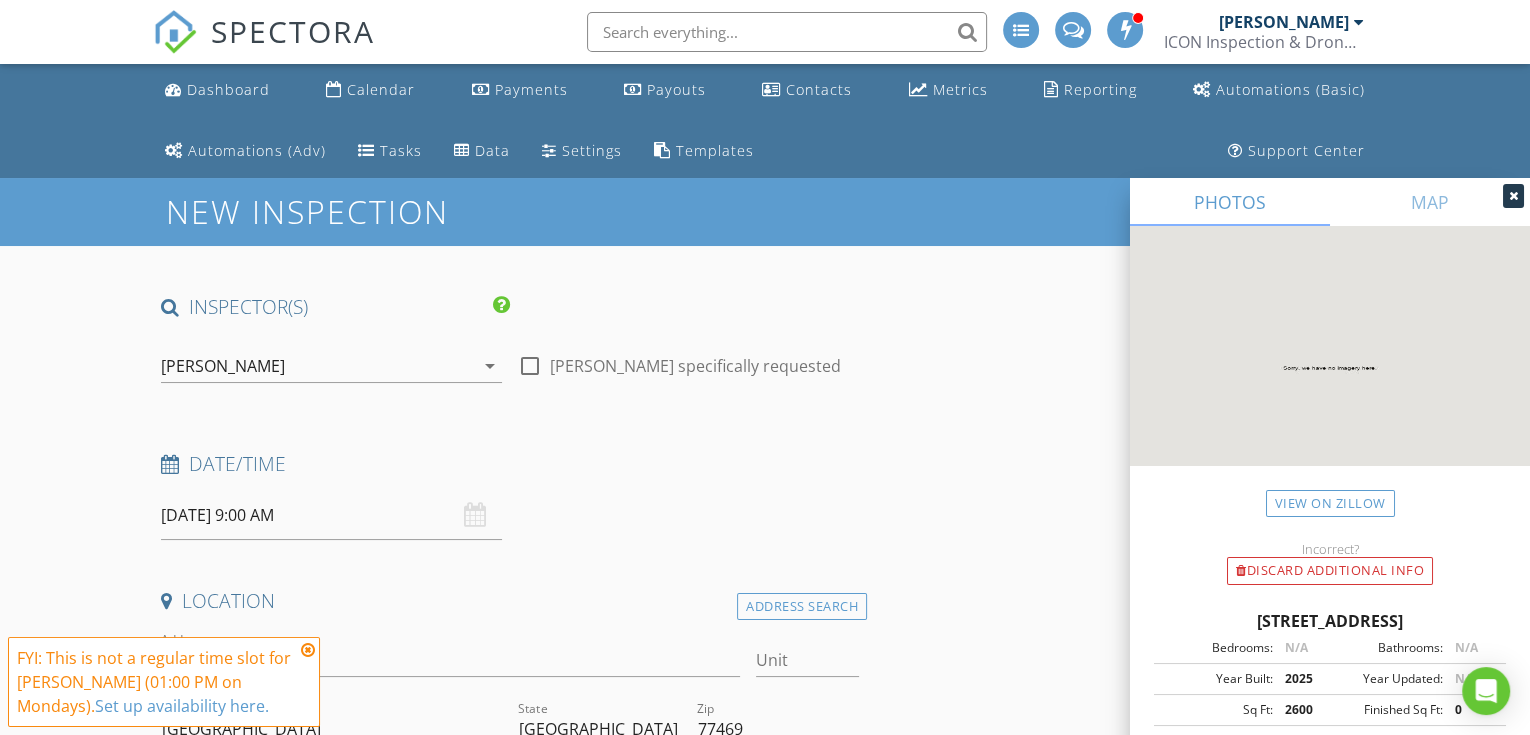 click at bounding box center (308, 650) 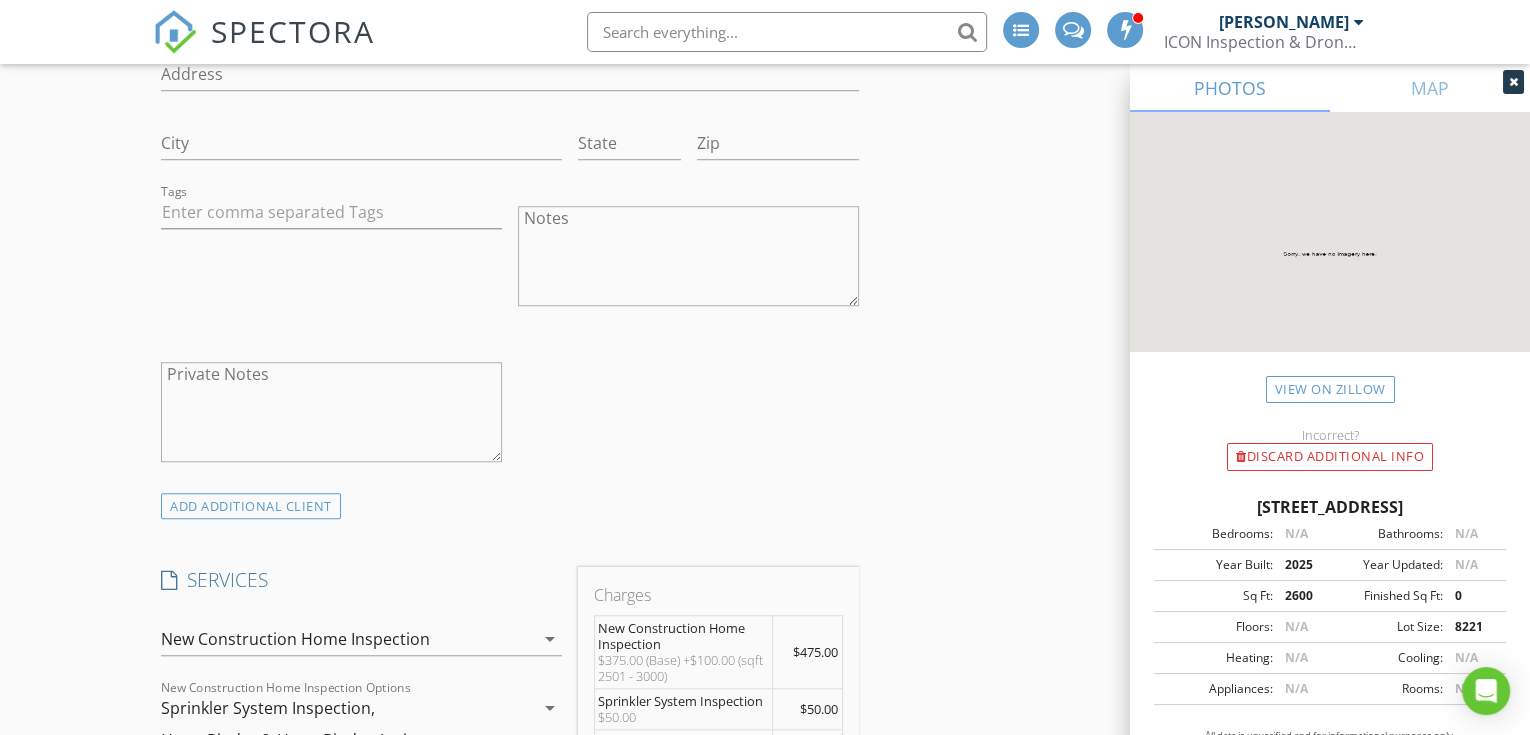 scroll, scrollTop: 814, scrollLeft: 0, axis: vertical 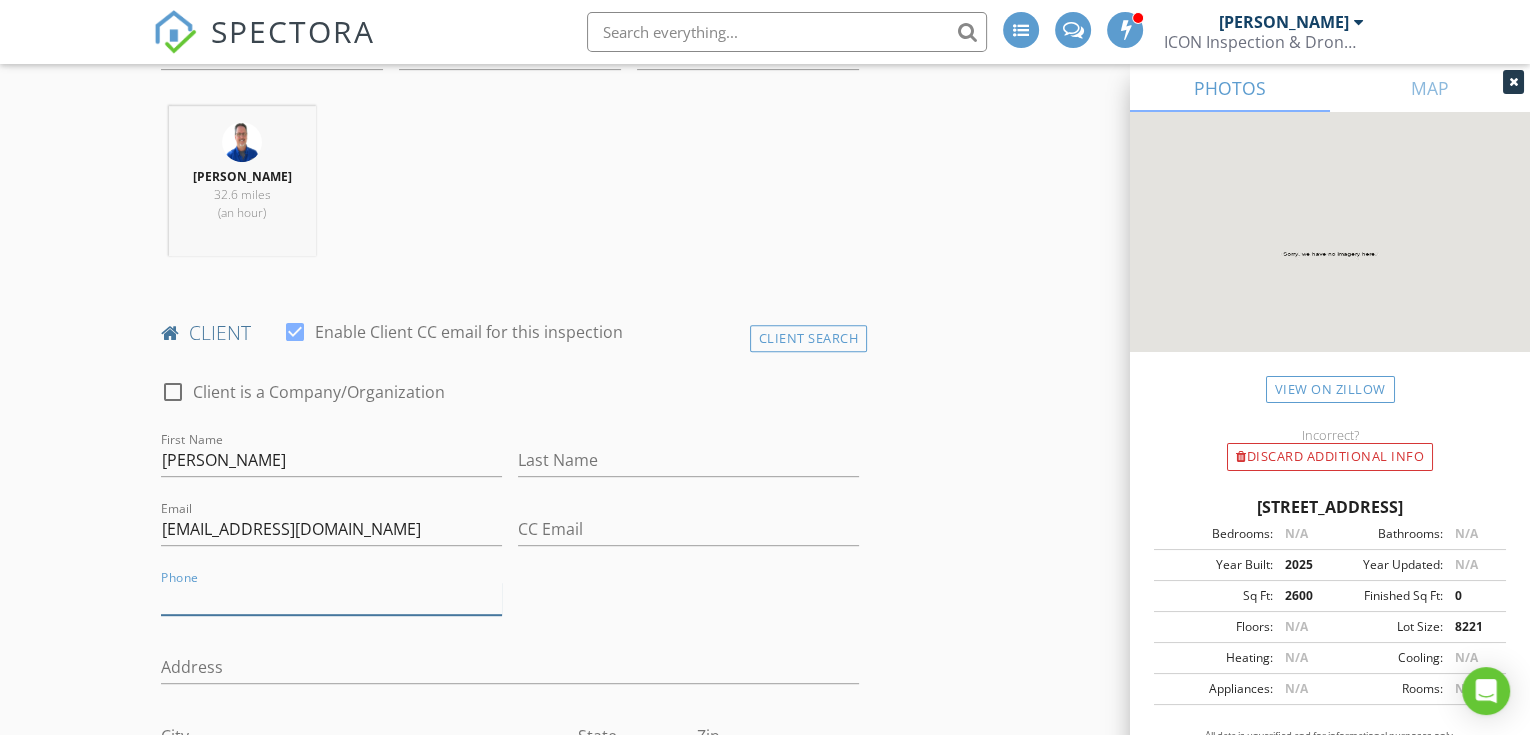 click on "Phone" at bounding box center [331, 598] 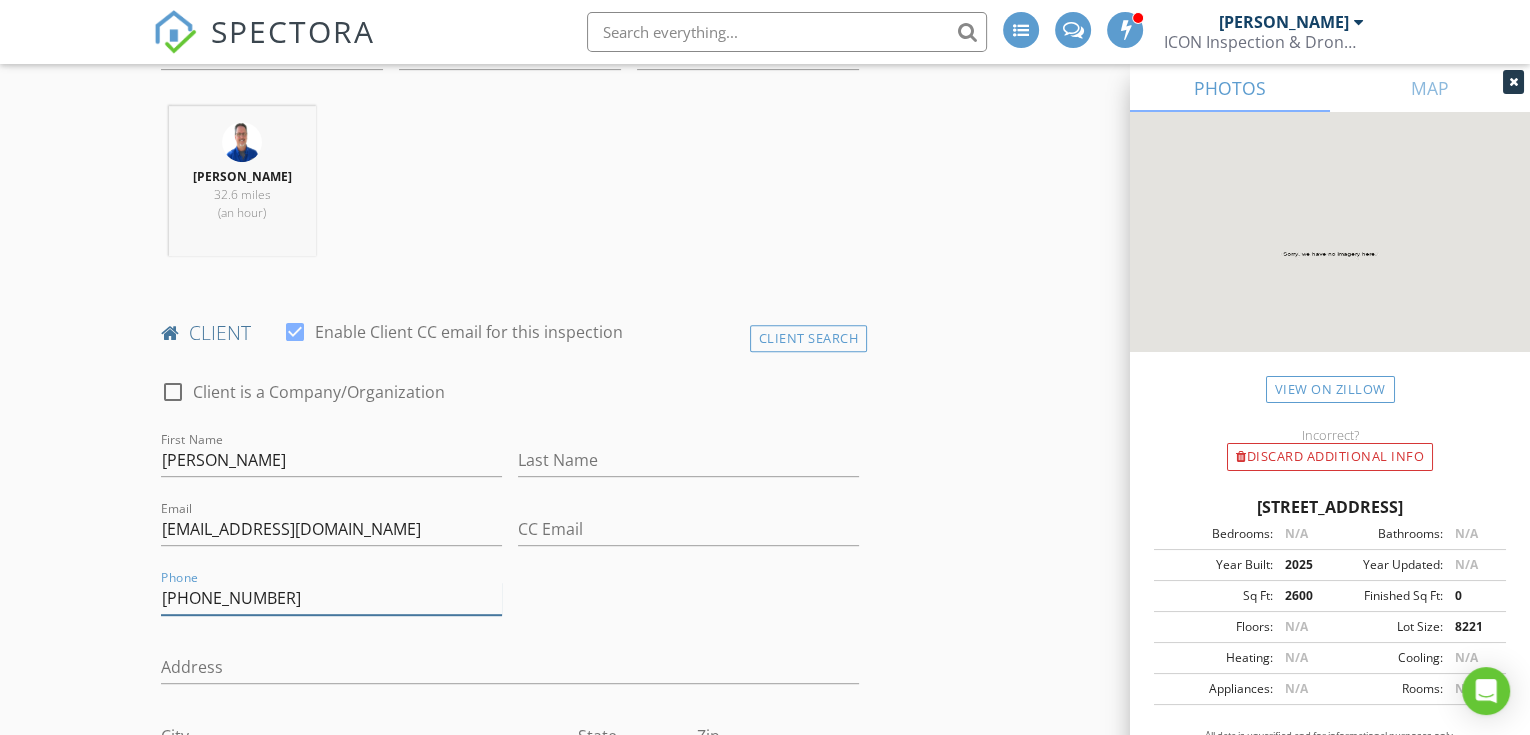 type on "[PHONE_NUMBER]" 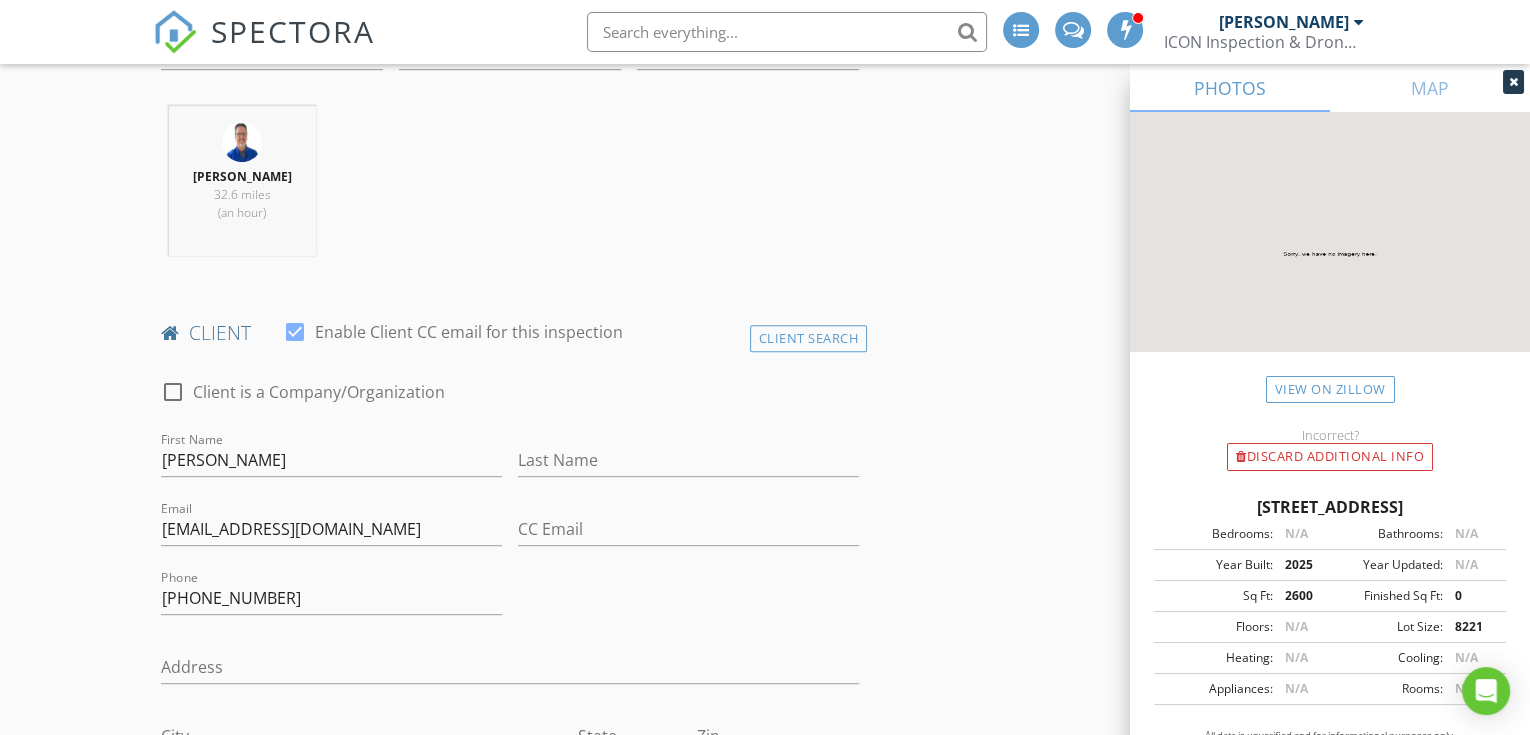 click on "New Inspection
INSPECTOR(S)
check_box   [PERSON_NAME]   PRIMARY   [PERSON_NAME] arrow_drop_down   check_box_outline_blank [PERSON_NAME] specifically requested
Date/Time
[DATE] 9:00 AM
Location
Address Search       Address [STREET_ADDRESS][US_STATE]     Square Feet 2600   Year Built 2025   Foundation Slab arrow_drop_down     [PERSON_NAME]     32.6 miles     (an hour)
client
check_box Enable Client CC email for this inspection   Client Search     check_box_outline_blank Client is a Company/Organization     First Name [PERSON_NAME]   Last Name   Email [EMAIL_ADDRESS][DOMAIN_NAME]   CC Email   Phone [PHONE_NUMBER]   Address   City   State   Zip     Tags         Notes   Private Notes
ADD ADDITIONAL client
SERVICES" at bounding box center [765, 1981] 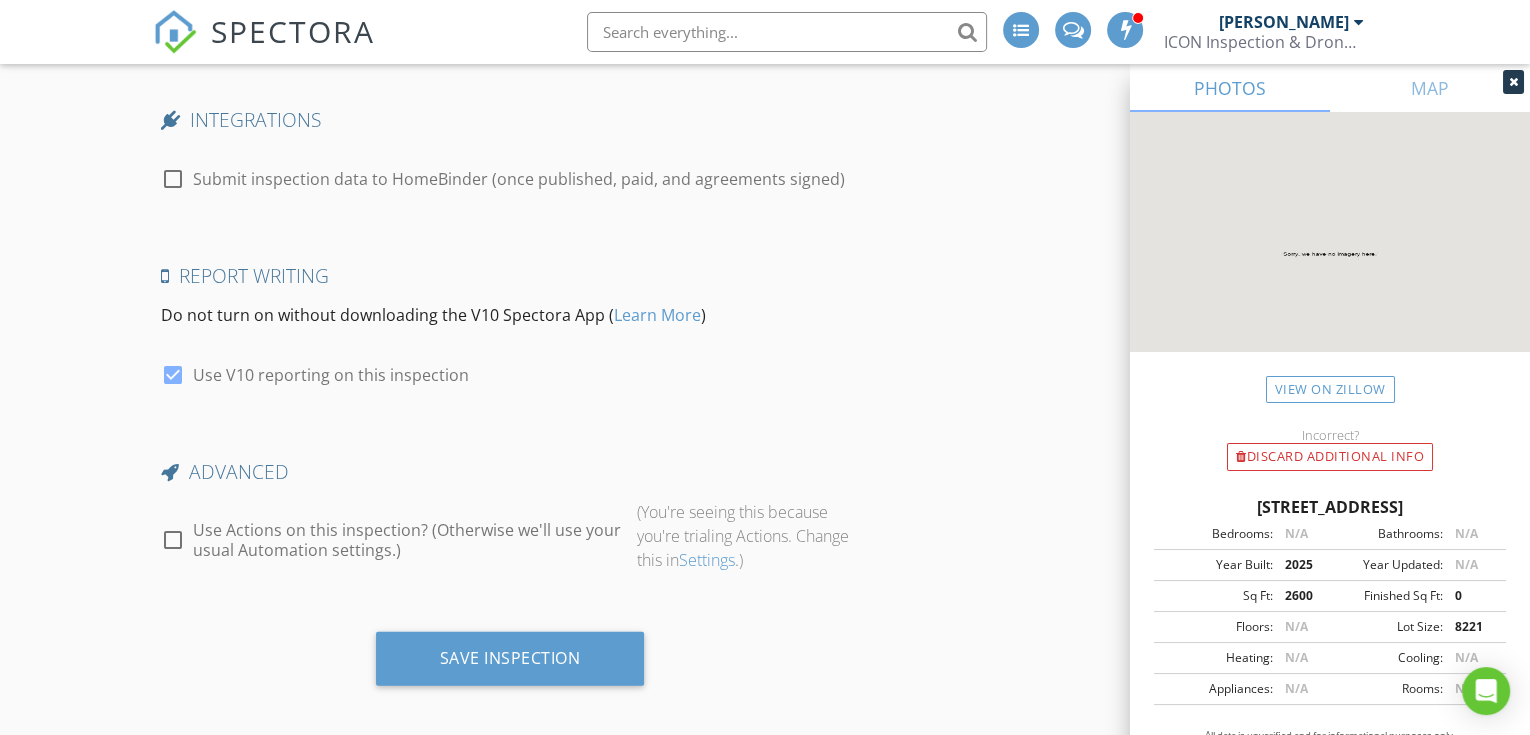 scroll, scrollTop: 4666, scrollLeft: 0, axis: vertical 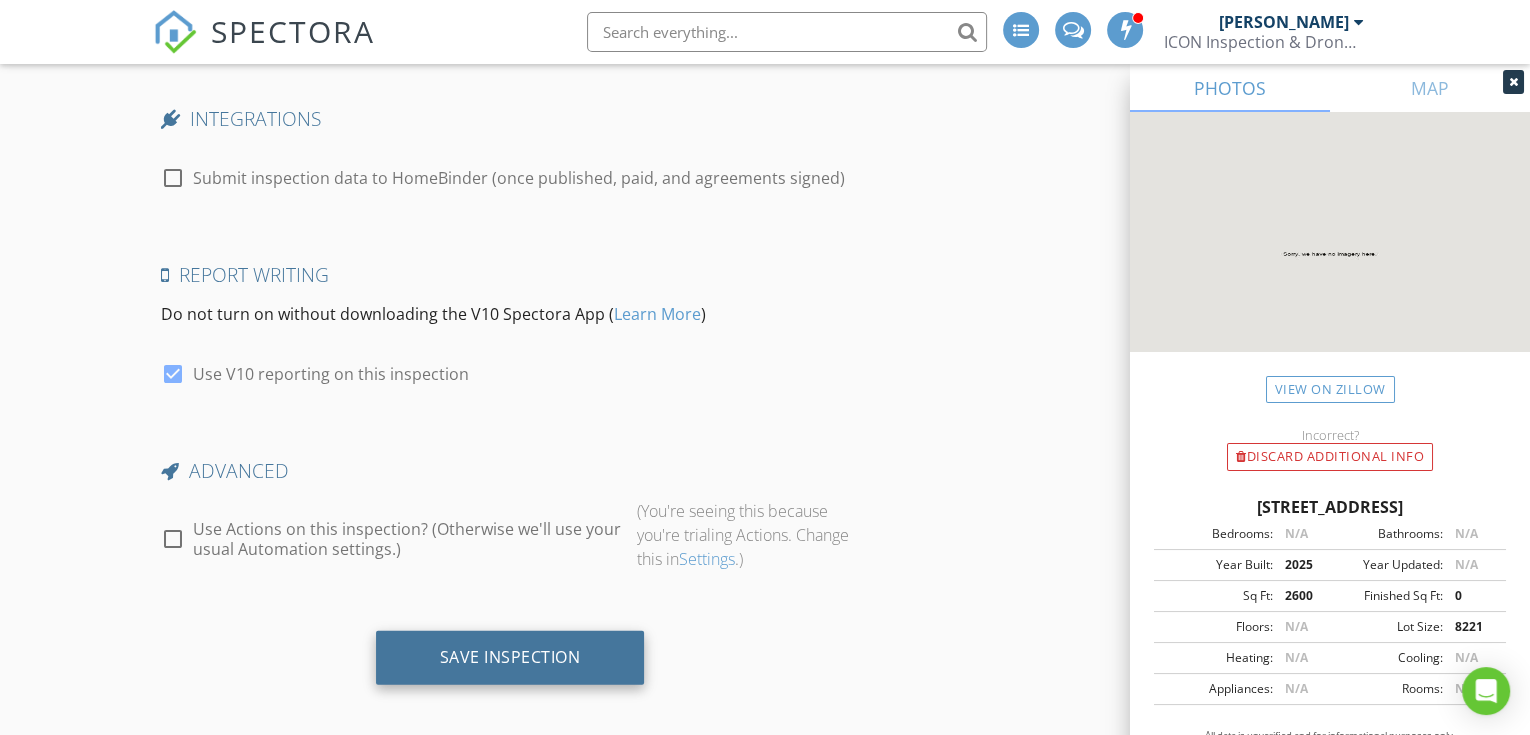 click on "Save Inspection" at bounding box center [510, 657] 